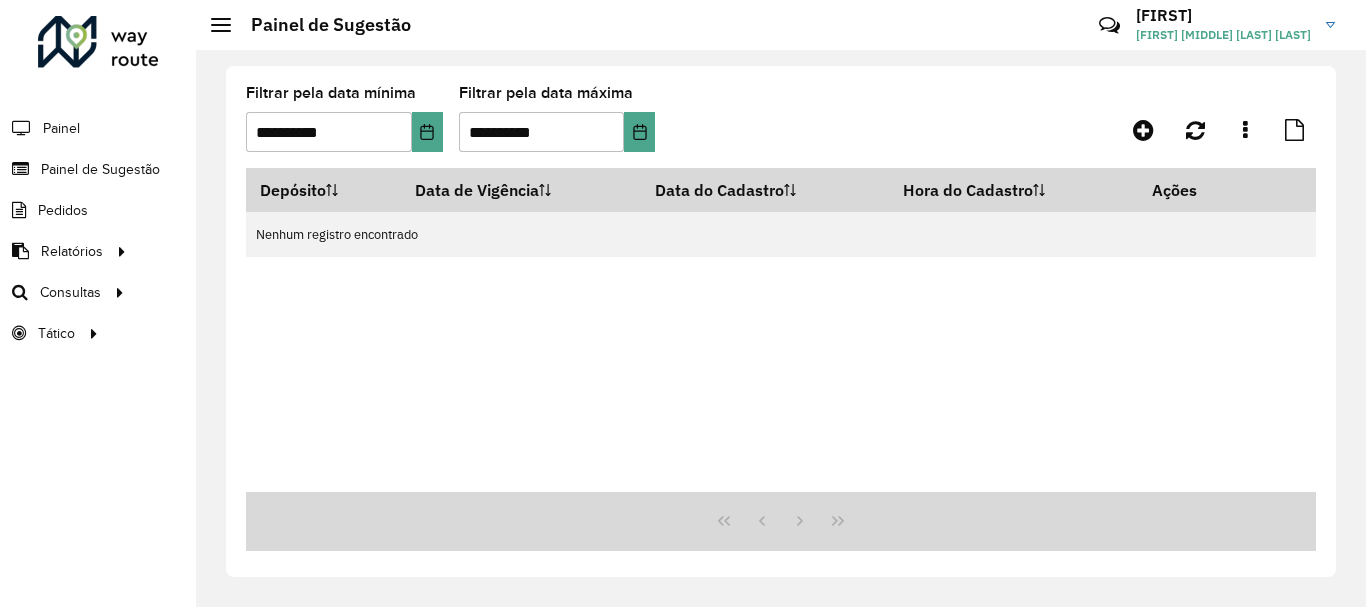 scroll, scrollTop: 0, scrollLeft: 0, axis: both 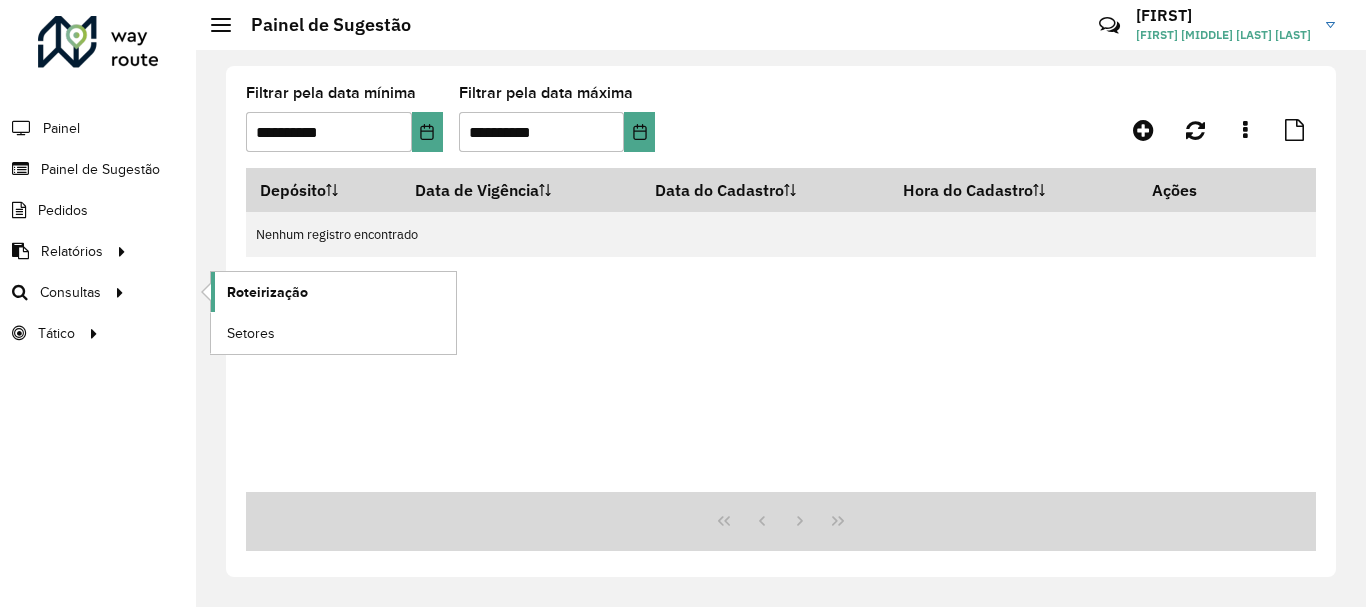 click on "Roteirização" 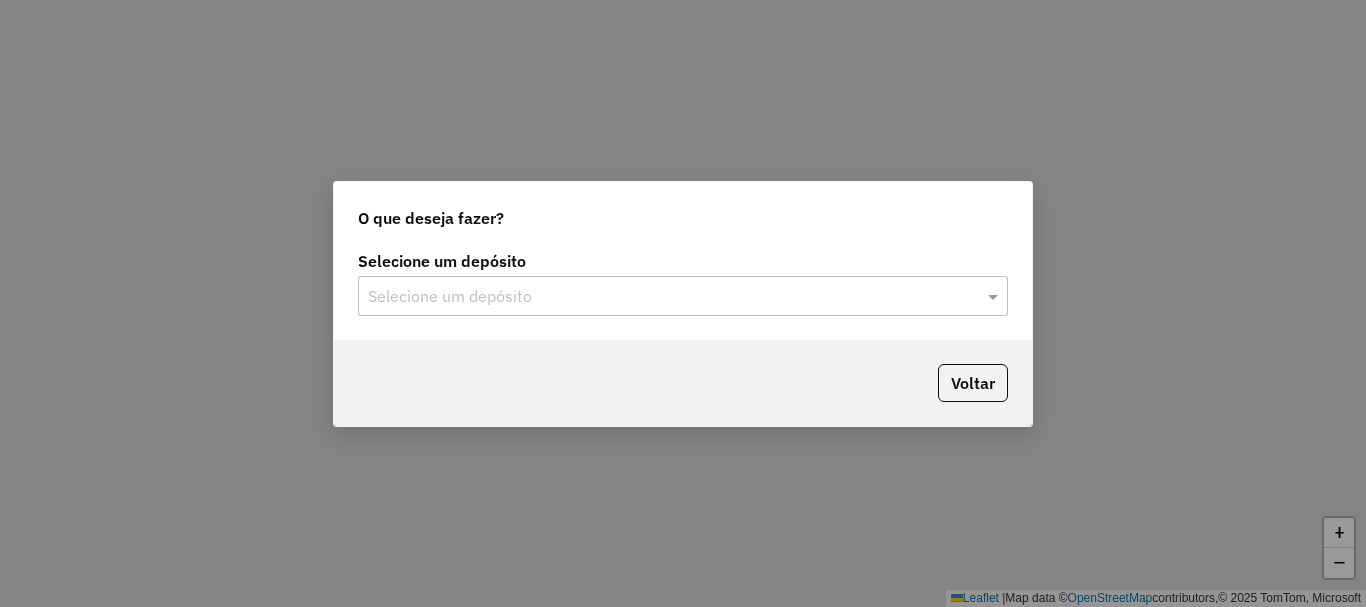 scroll, scrollTop: 0, scrollLeft: 0, axis: both 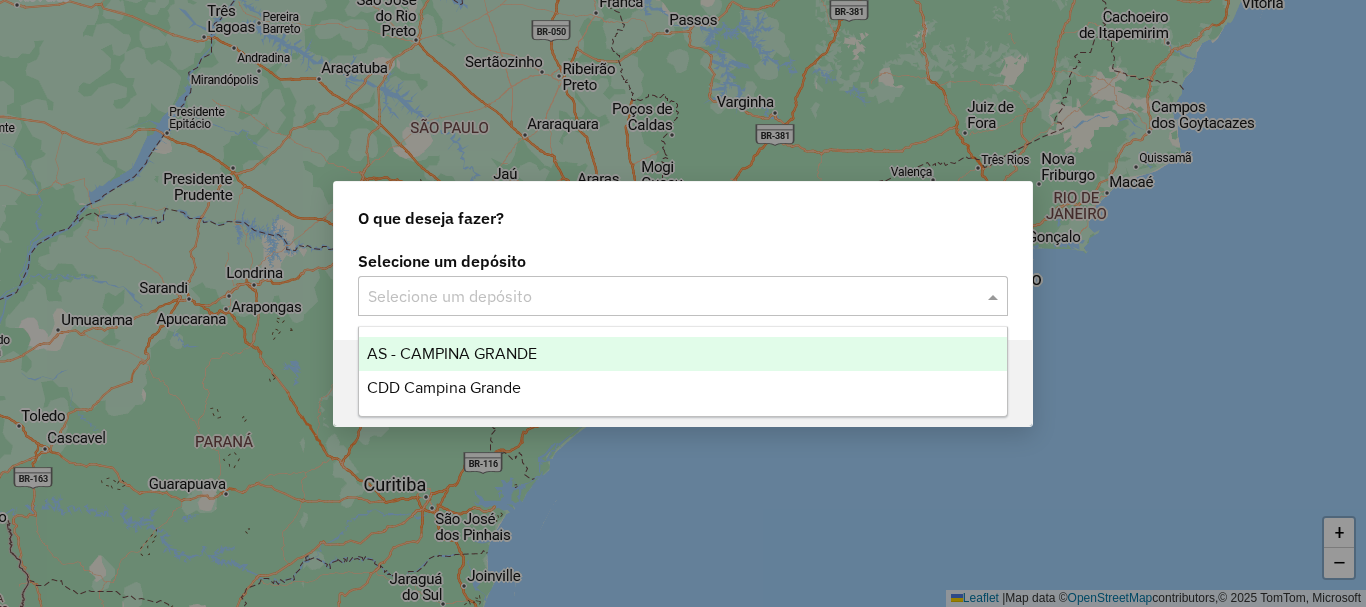 click 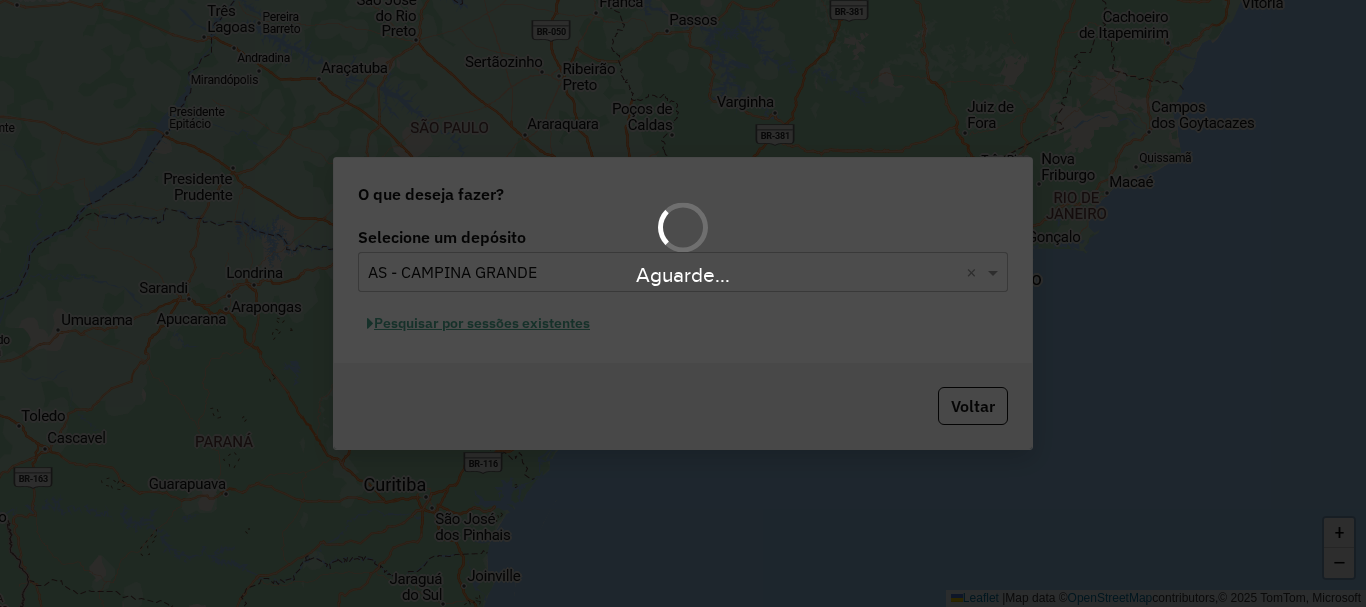 click on "Aguarde..." at bounding box center [683, 274] 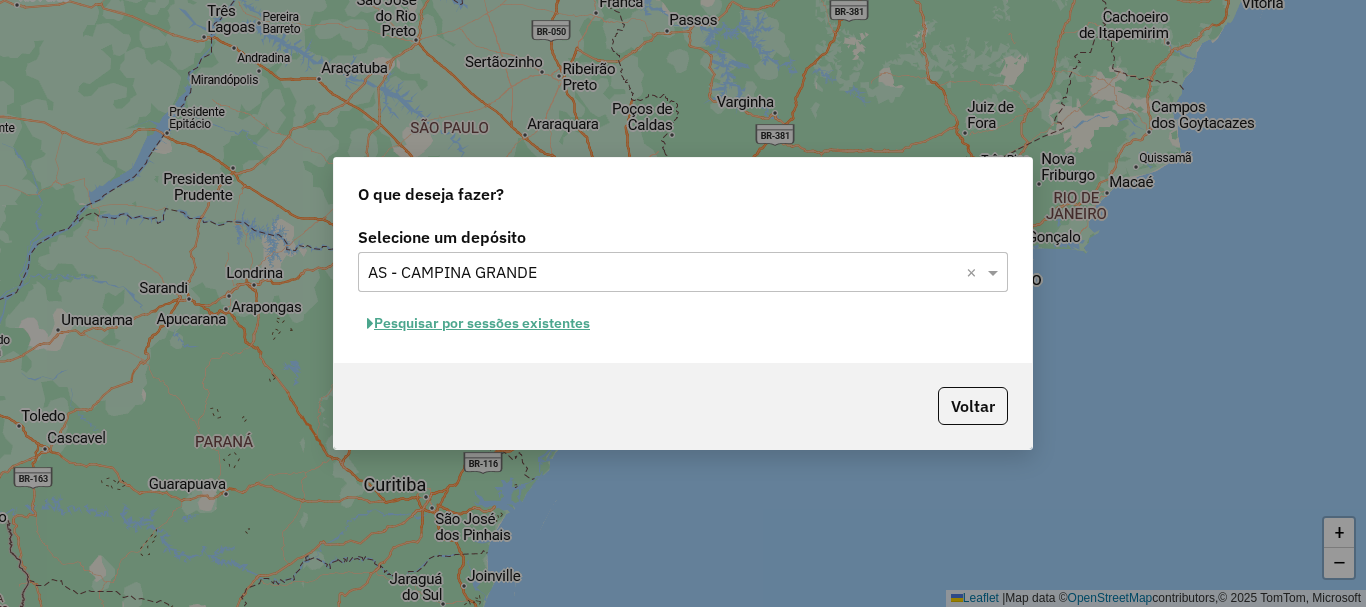 click on "Selecione um depósito Selecione um depósito × AS - CAMPINA GRANDE ×  Pesquisar por sessões existentes" 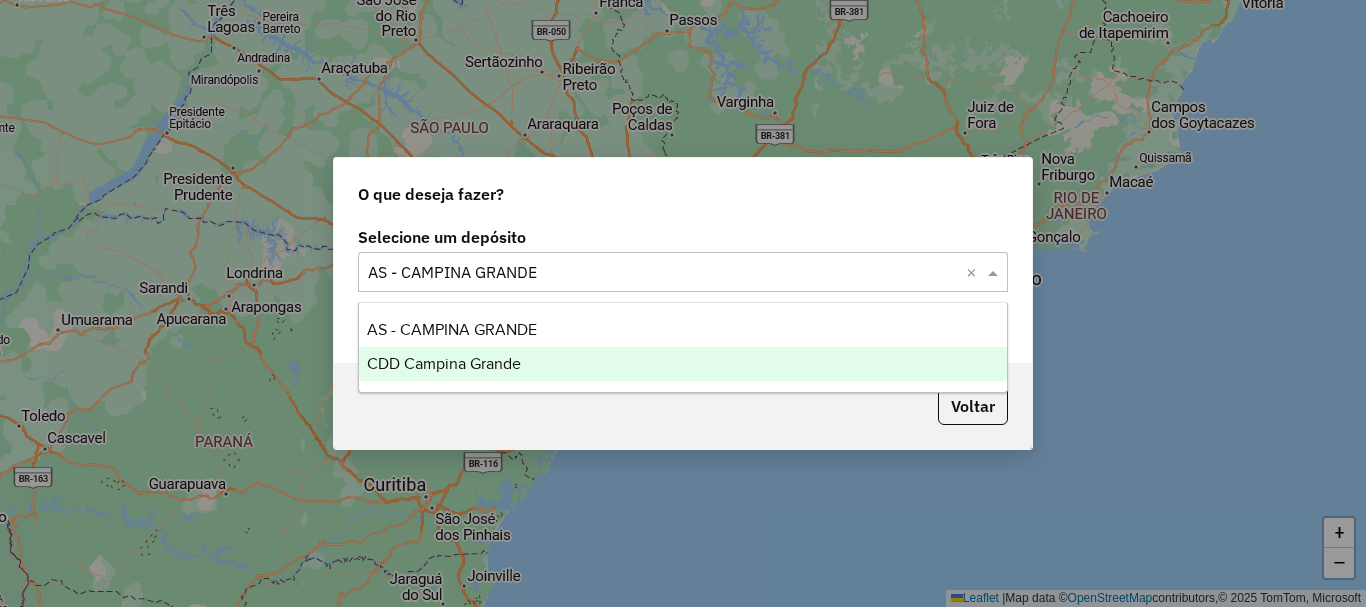 click on "CDD Campina Grande" at bounding box center (683, 364) 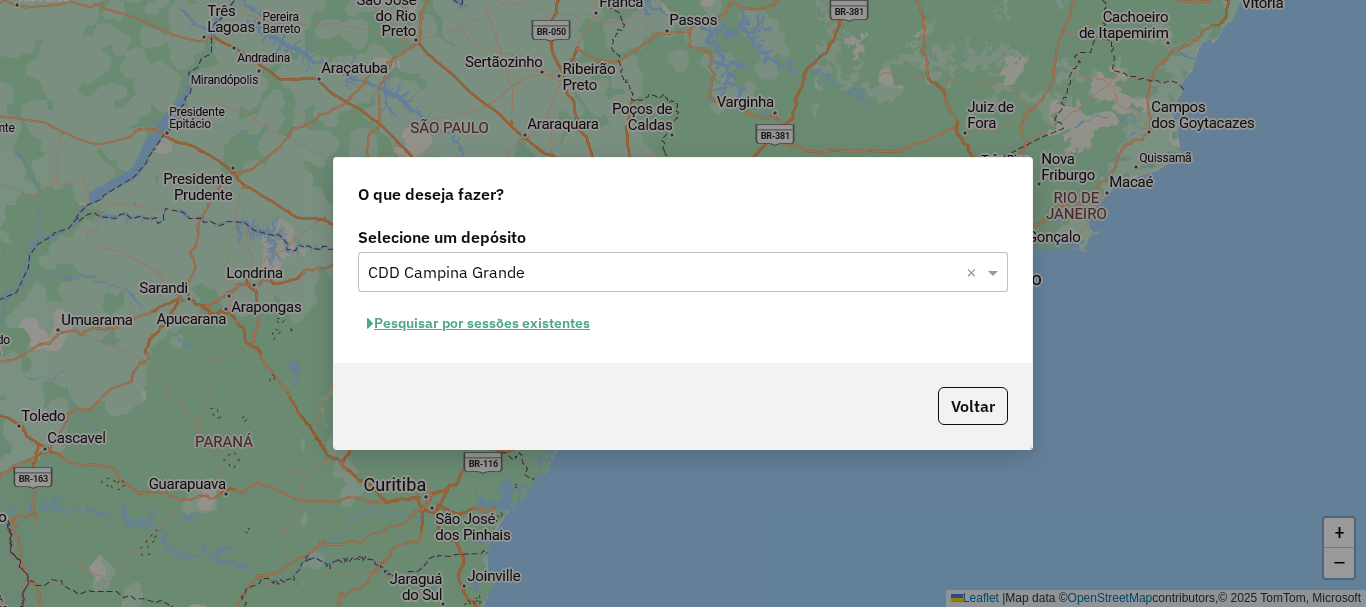 click on "Pesquisar por sessões existentes" 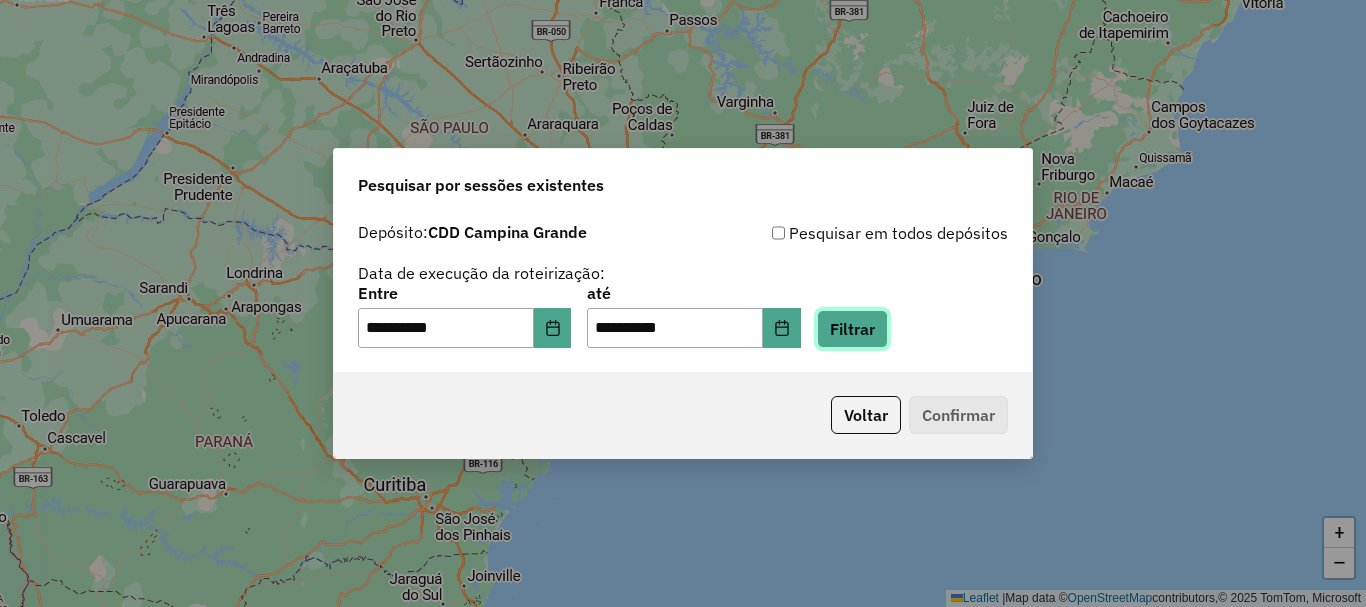 click on "Filtrar" 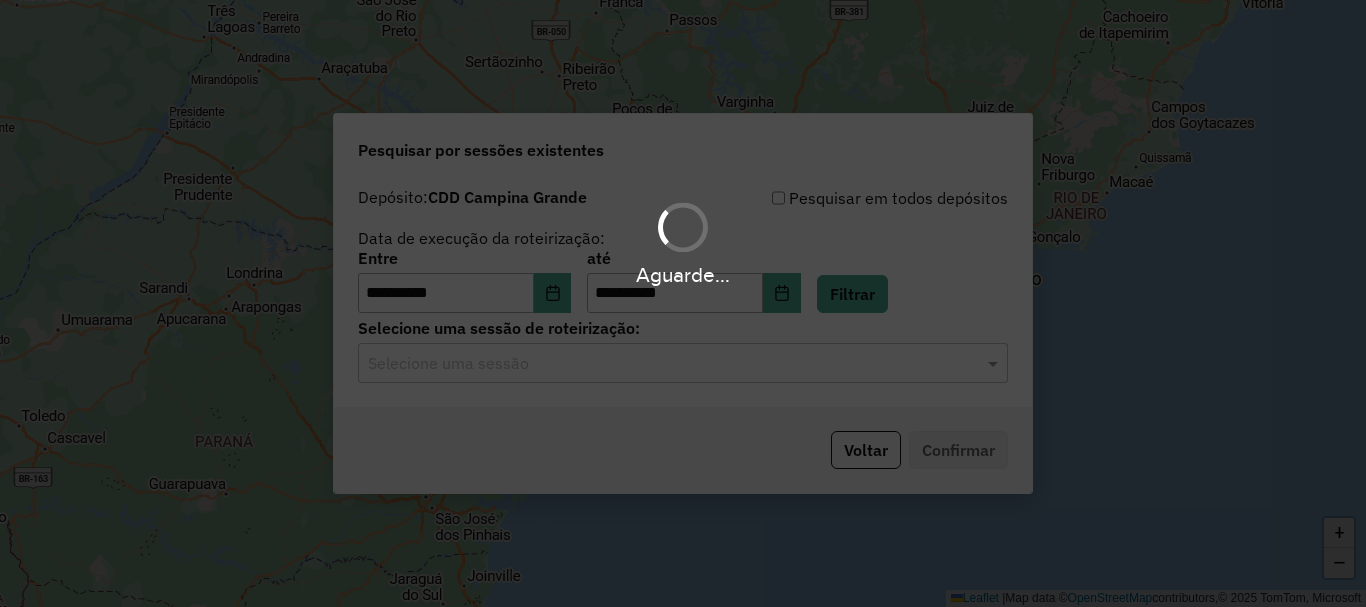 click 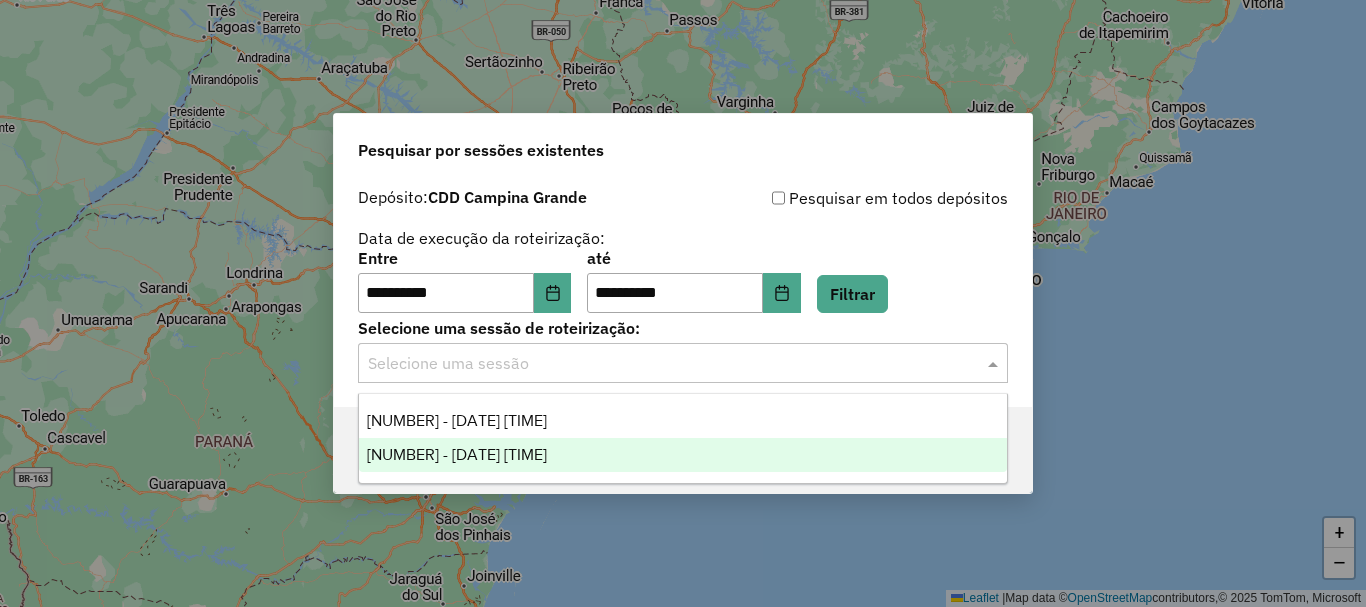 click on "1226384 - 08/08/2025 20:57" at bounding box center (683, 455) 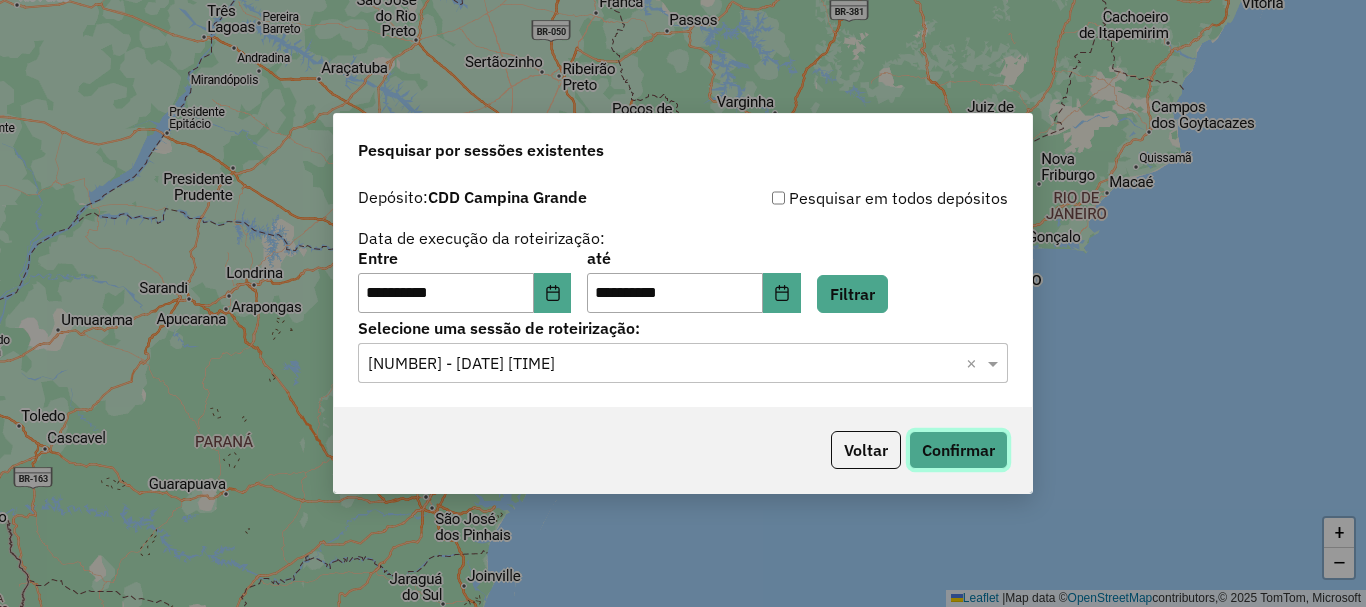 click on "Confirmar" 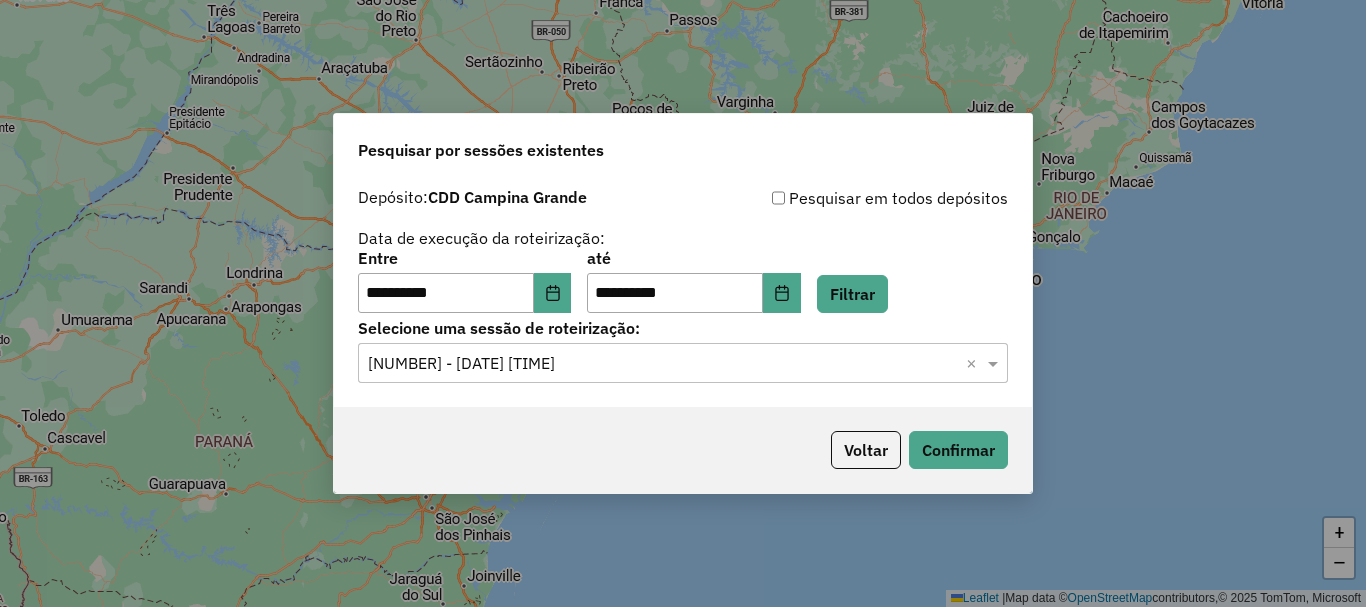 click 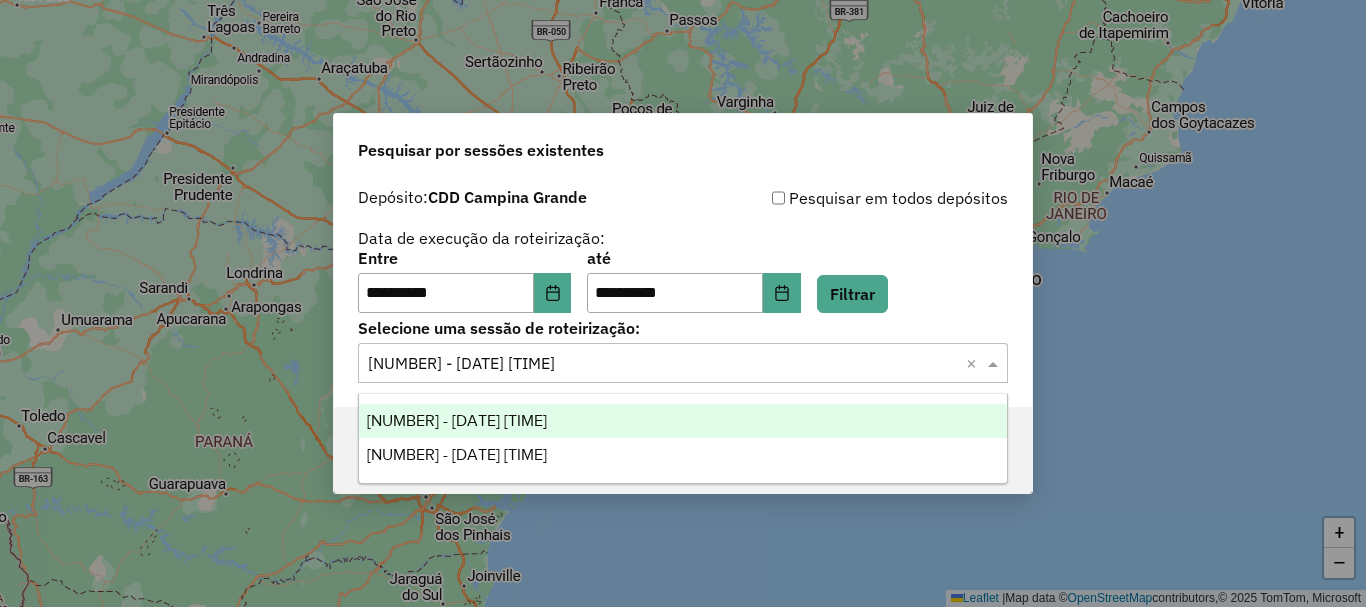 click on "1226160 - 08/08/2025 18:41" at bounding box center (457, 420) 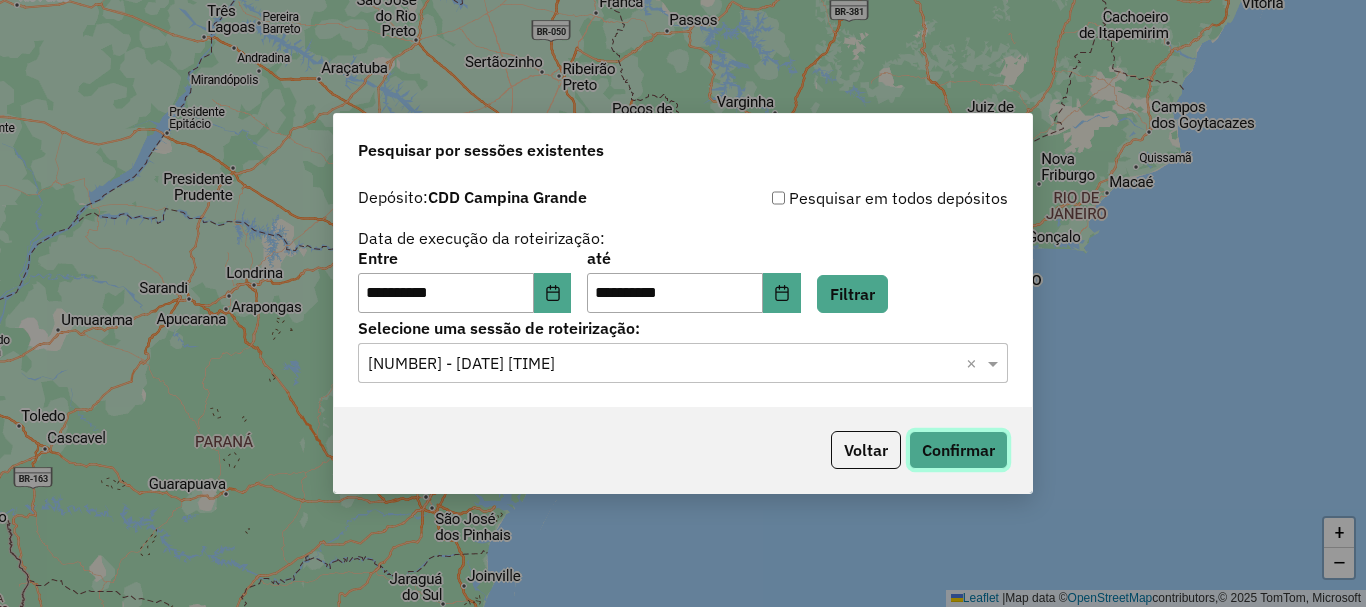 click on "Confirmar" 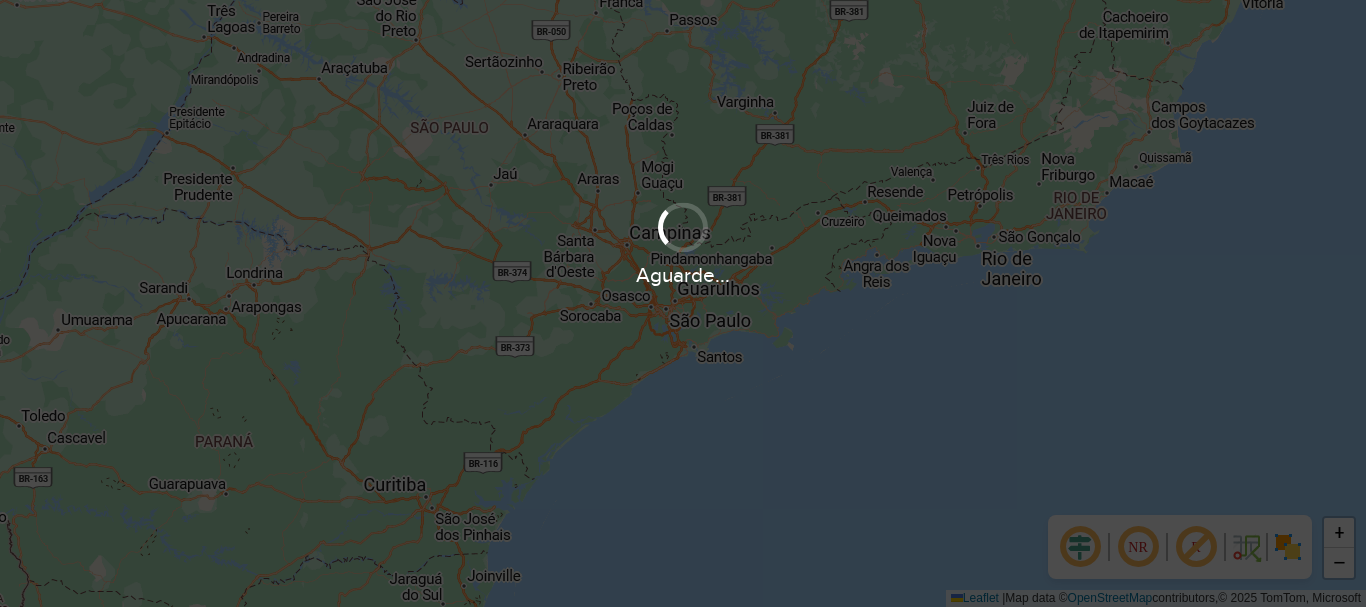 scroll, scrollTop: 0, scrollLeft: 0, axis: both 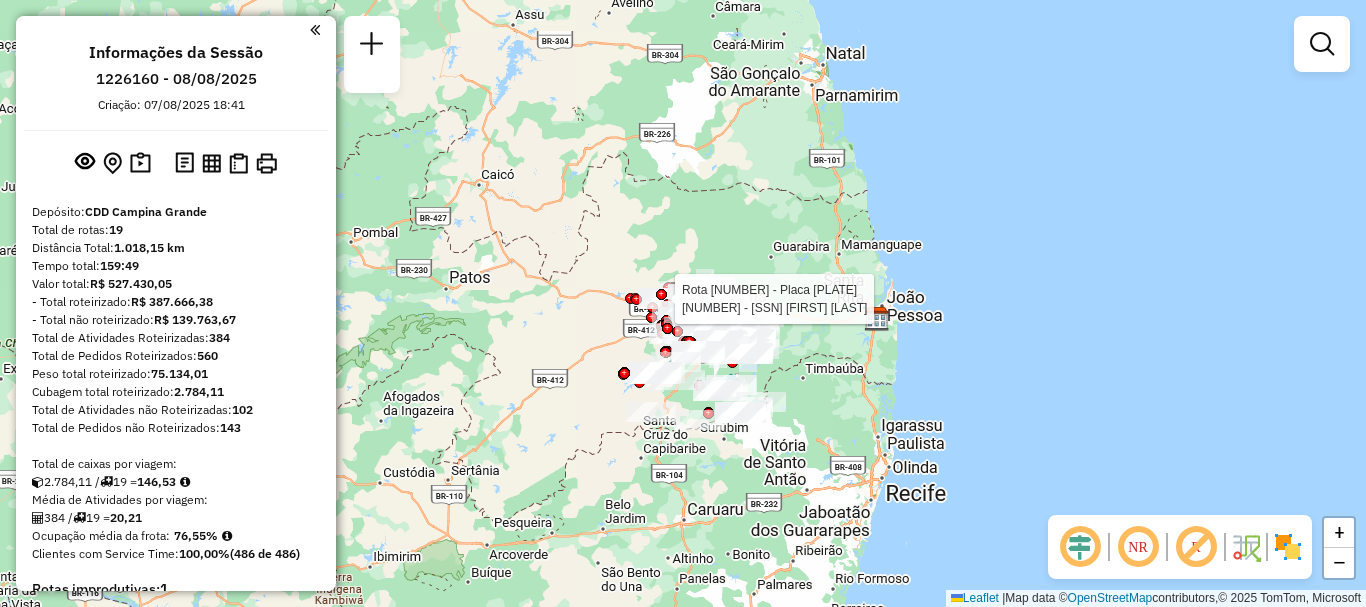 select on "**********" 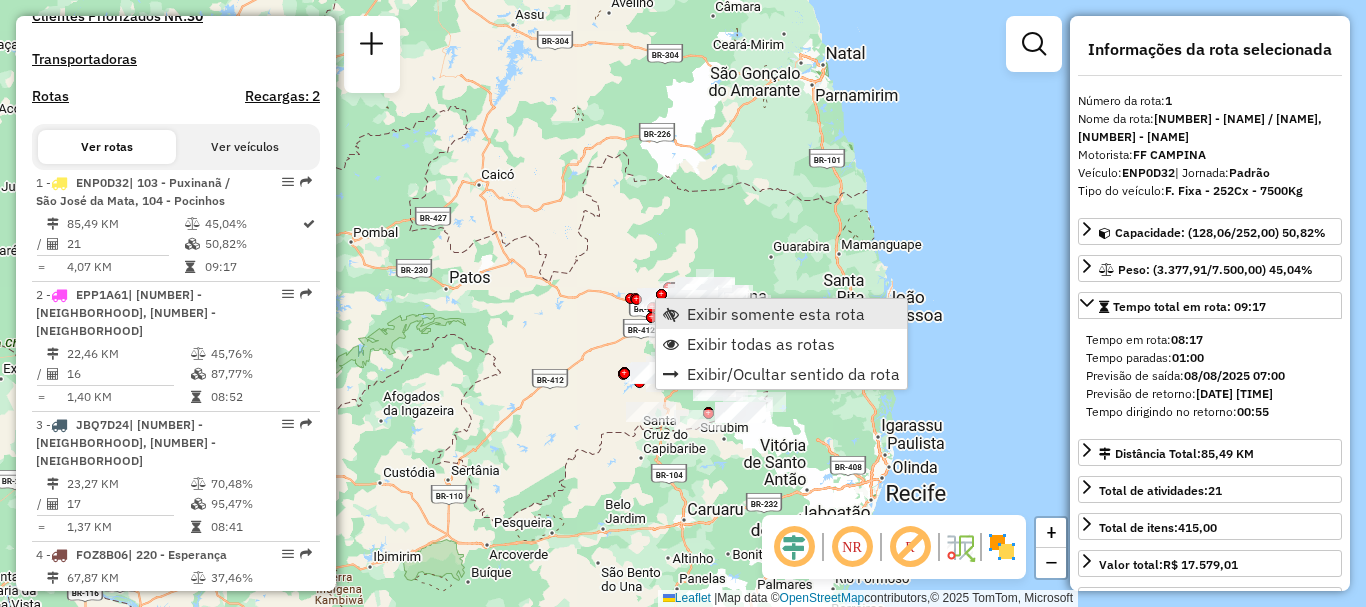 scroll, scrollTop: 777, scrollLeft: 0, axis: vertical 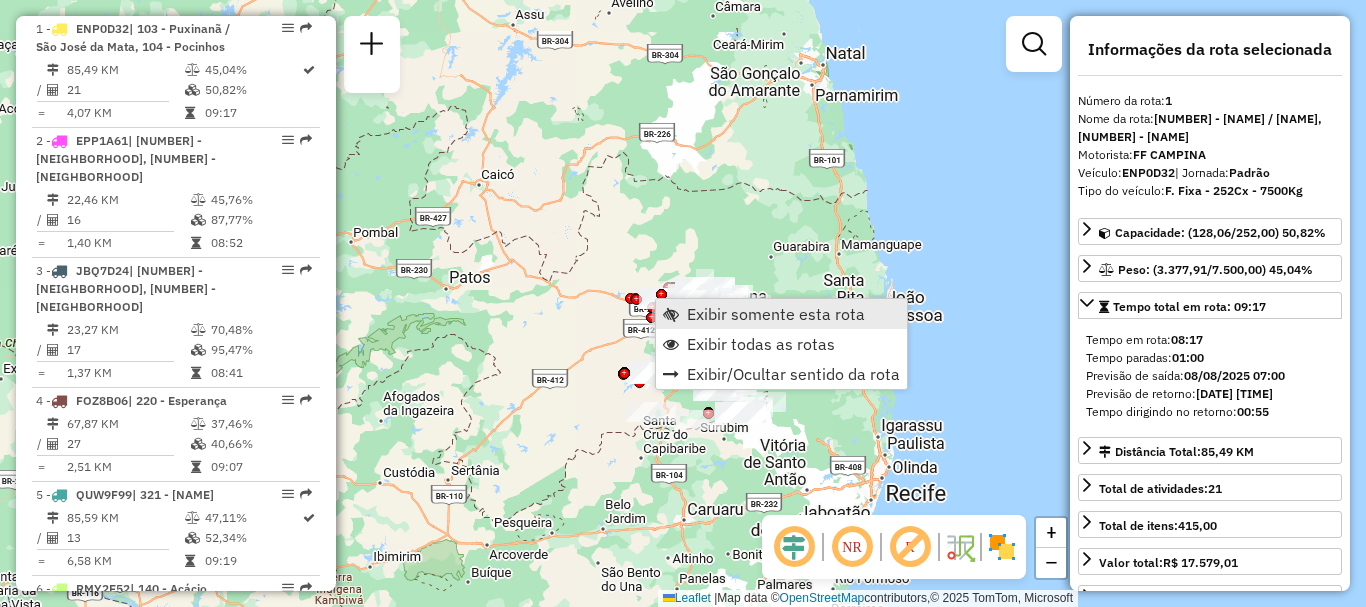 click on "Exibir somente esta rota" at bounding box center (776, 314) 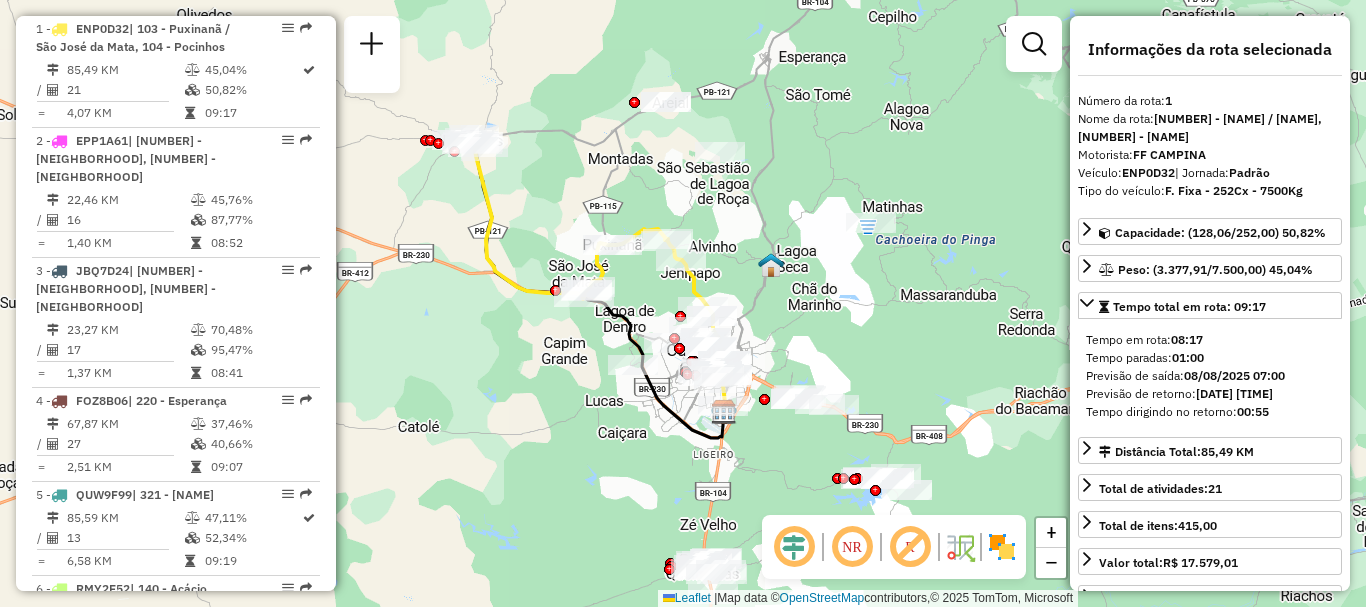 drag, startPoint x: 787, startPoint y: 269, endPoint x: 770, endPoint y: 230, distance: 42.544094 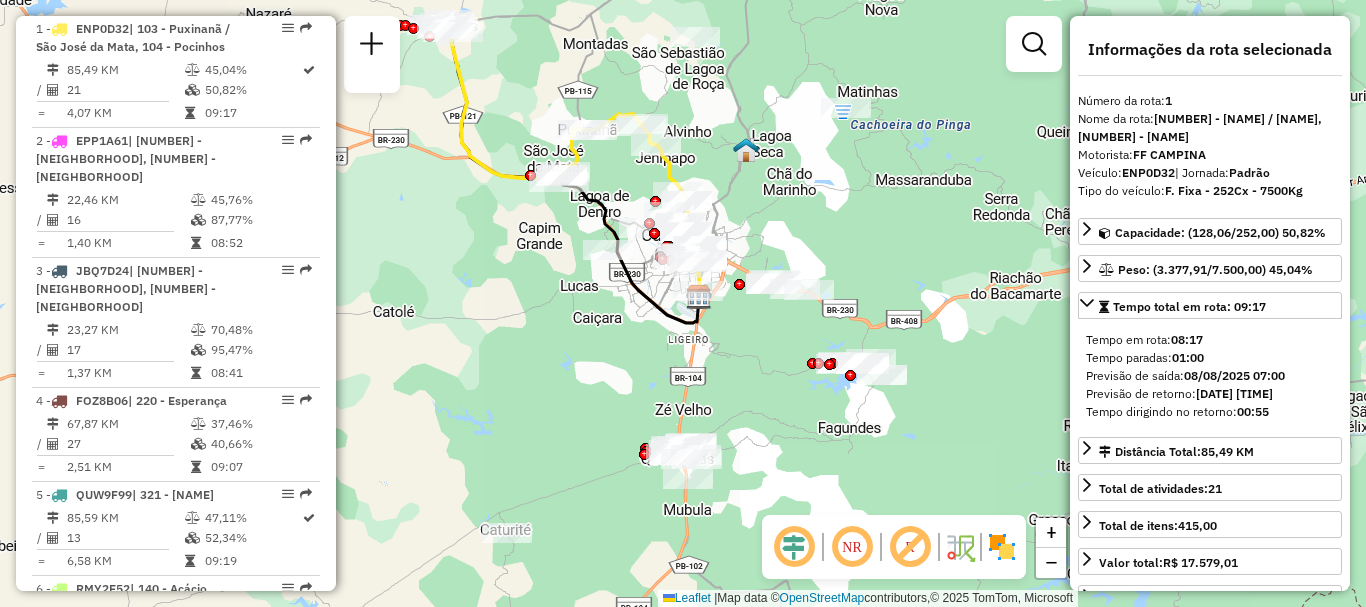 drag, startPoint x: 805, startPoint y: 420, endPoint x: 785, endPoint y: 310, distance: 111.8034 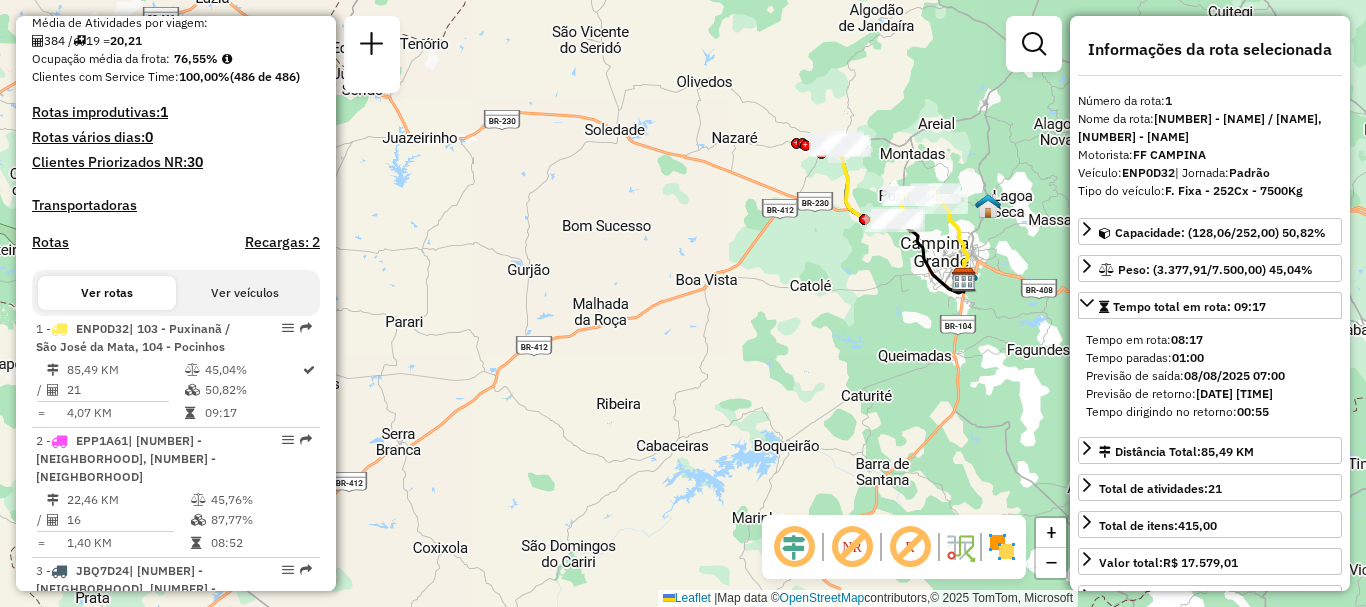 scroll, scrollTop: 377, scrollLeft: 0, axis: vertical 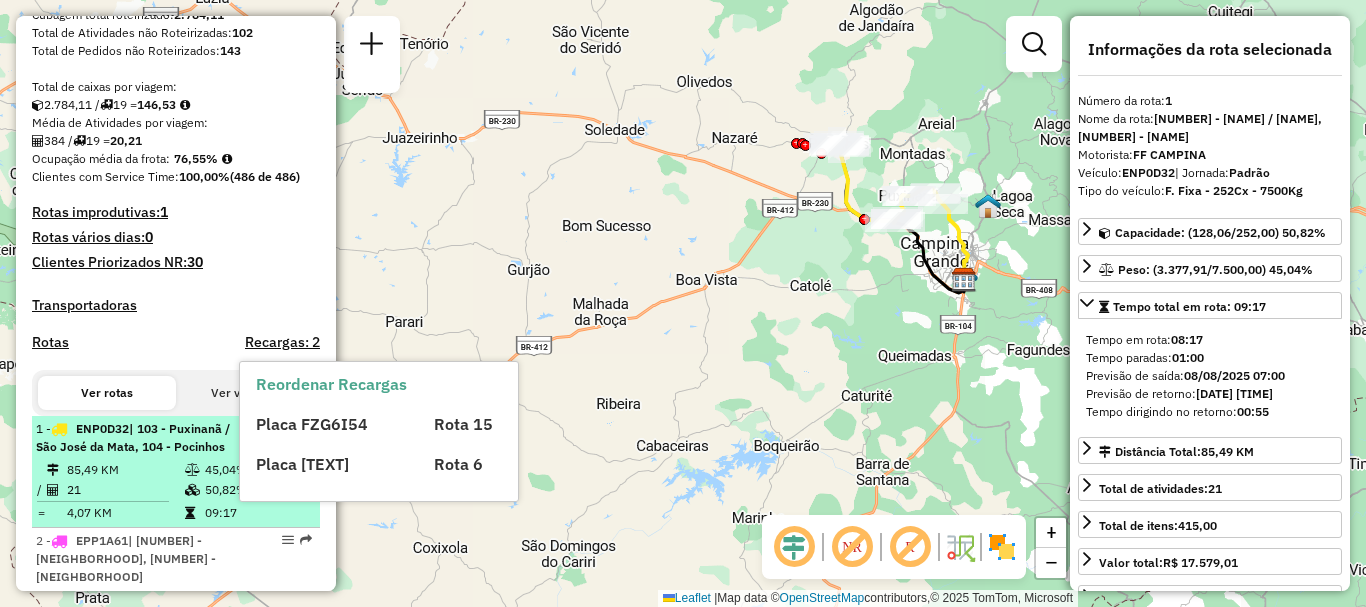 click on "1 -       [PLATE]   | 103 - [NAME] / [NAME]" at bounding box center (142, 438) 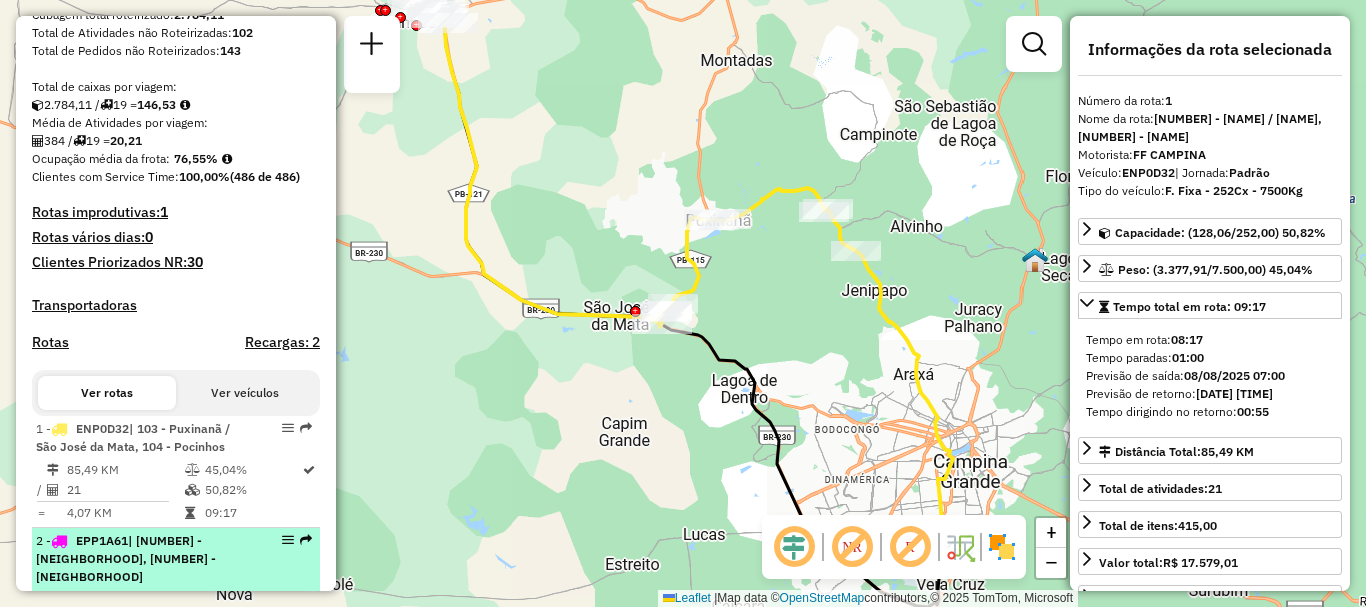 click on "| [NUMBER] - [NEIGHBORHOOD], [NUMBER] - [NEIGHBORHOOD]" at bounding box center (126, 558) 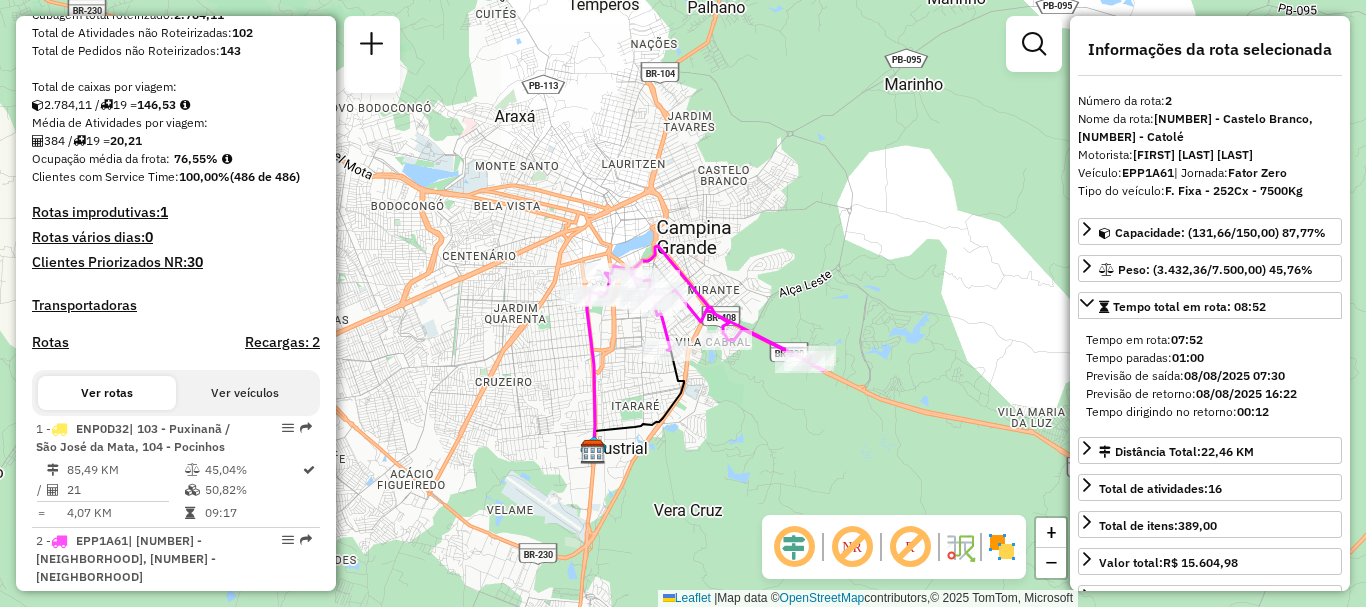 click 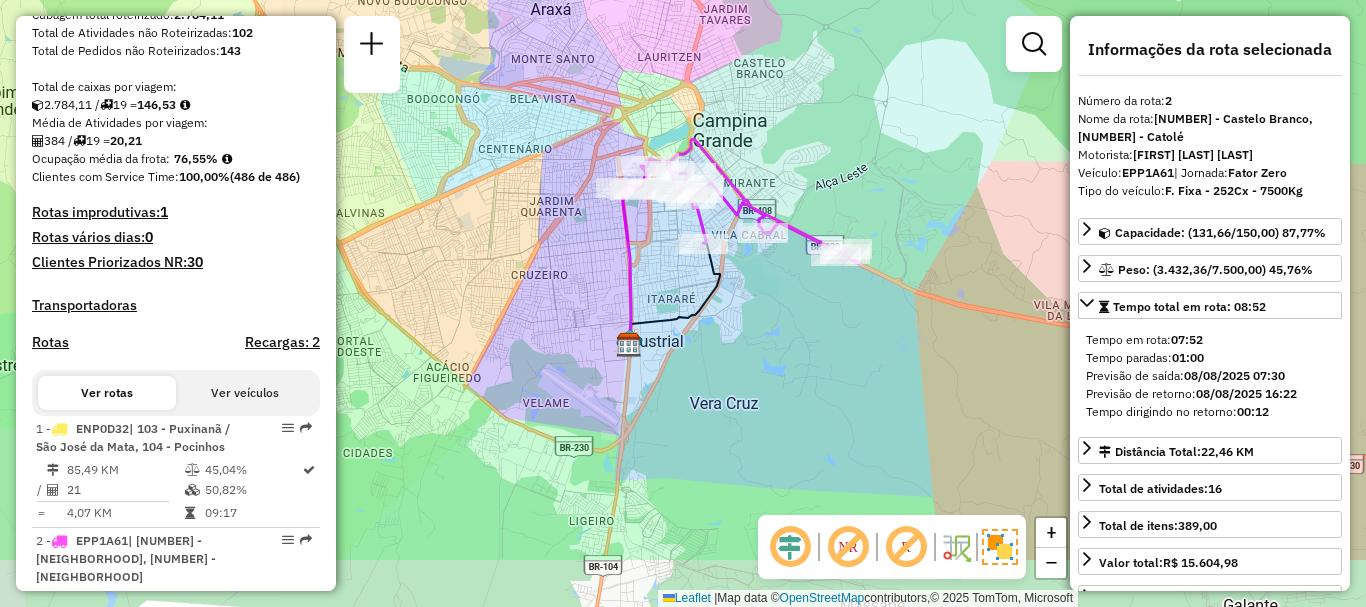 drag, startPoint x: 477, startPoint y: 487, endPoint x: 513, endPoint y: 380, distance: 112.89375 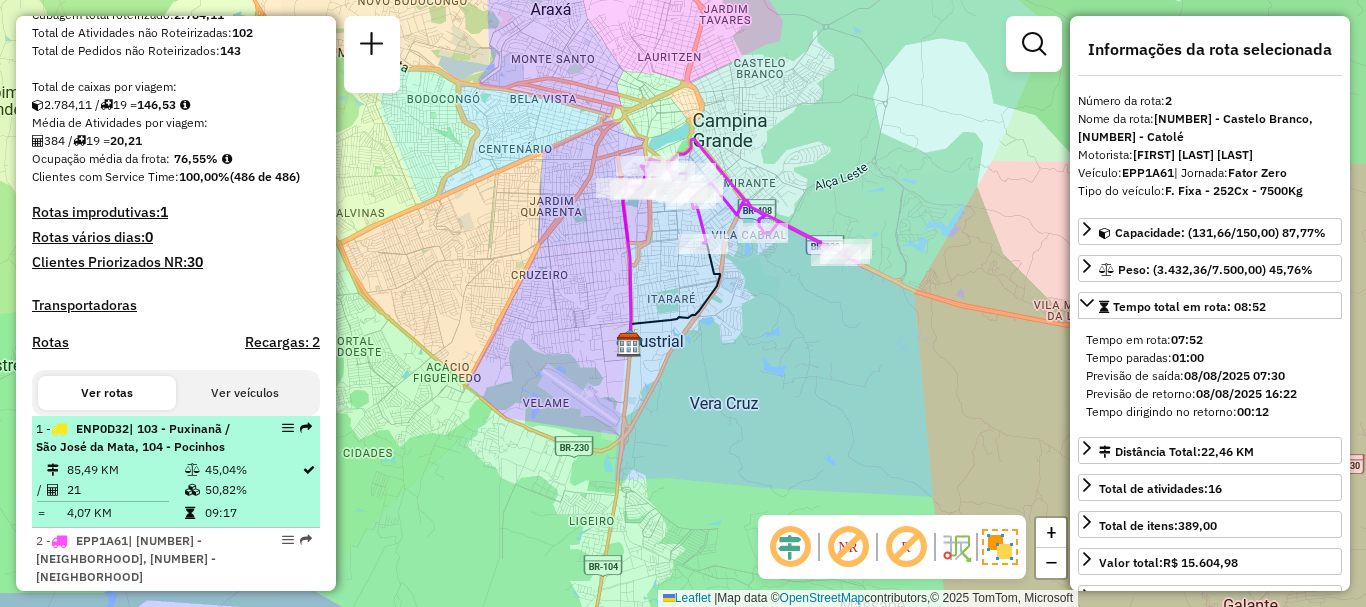 scroll, scrollTop: 477, scrollLeft: 0, axis: vertical 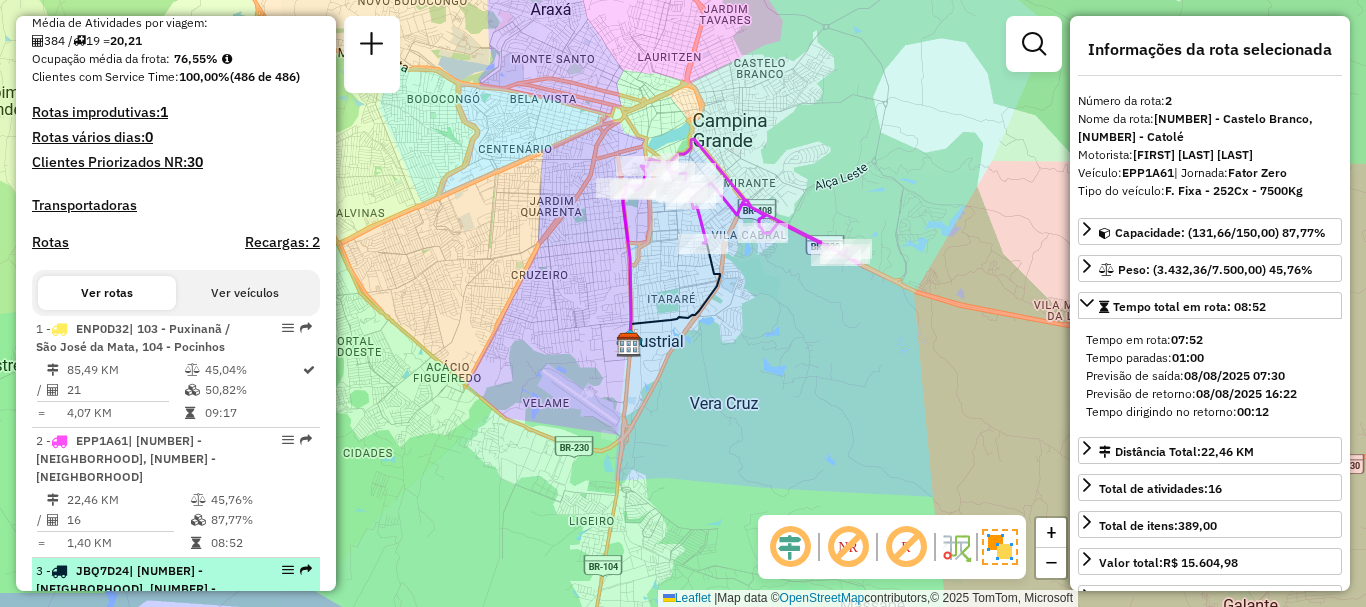 click on "JBQ7D24" at bounding box center [102, 570] 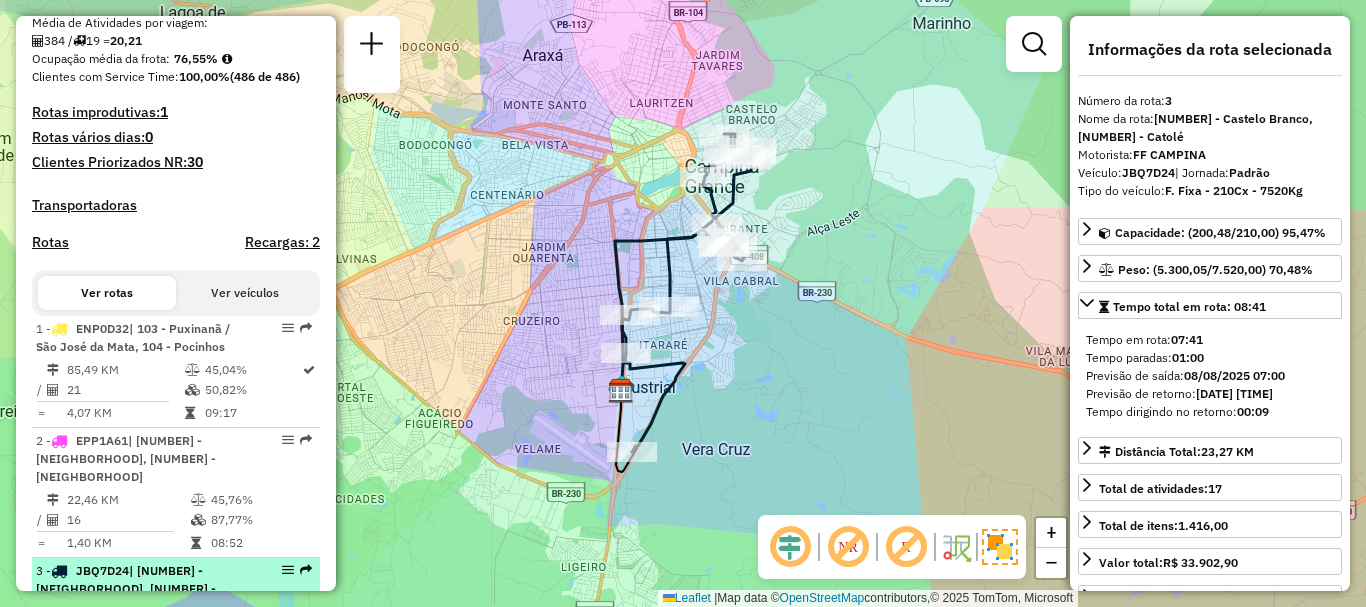 scroll, scrollTop: 577, scrollLeft: 0, axis: vertical 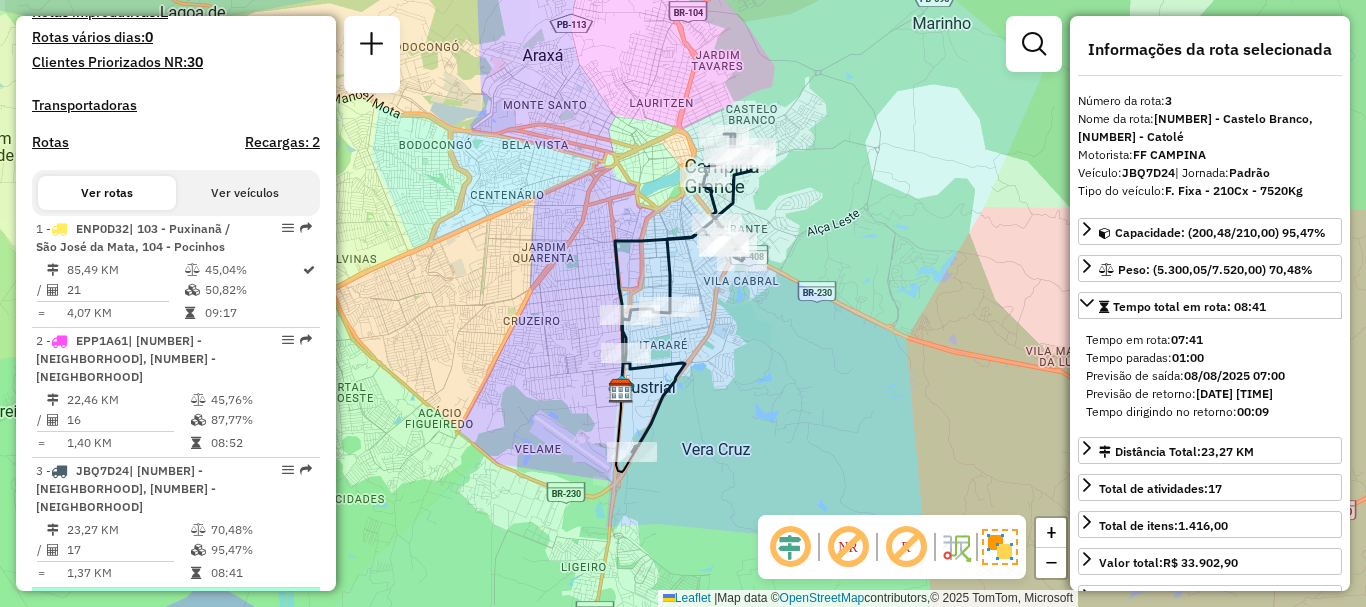 click on "FOZ8B06" at bounding box center [102, 600] 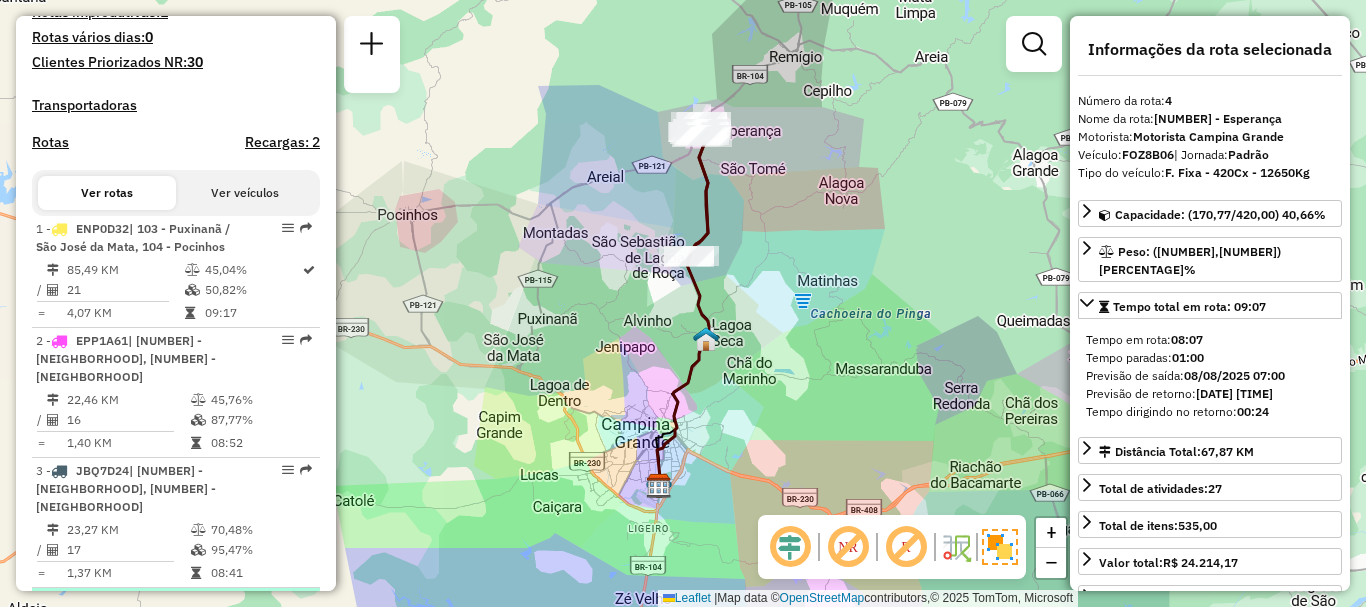 scroll, scrollTop: 677, scrollLeft: 0, axis: vertical 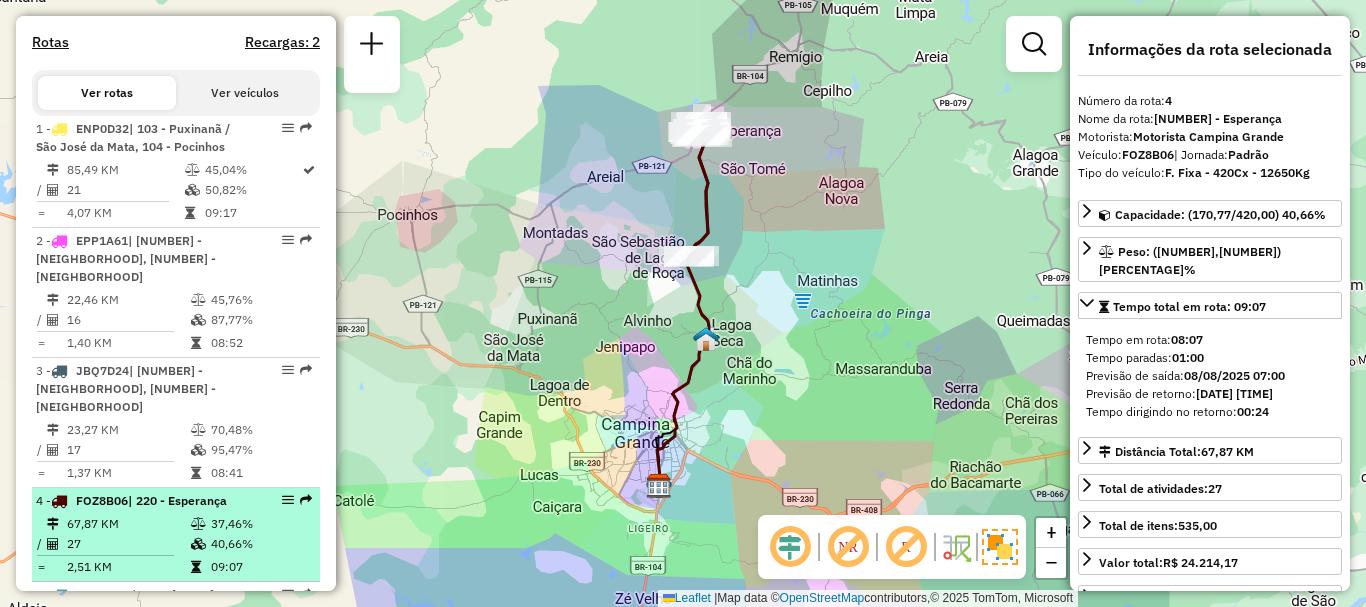click on "5 -       [PLATE]   | 321 - [NAME], [NUMBER] KM   47,11%  /  13   52,34%     =  6,58 KM   09:19" at bounding box center [176, 629] 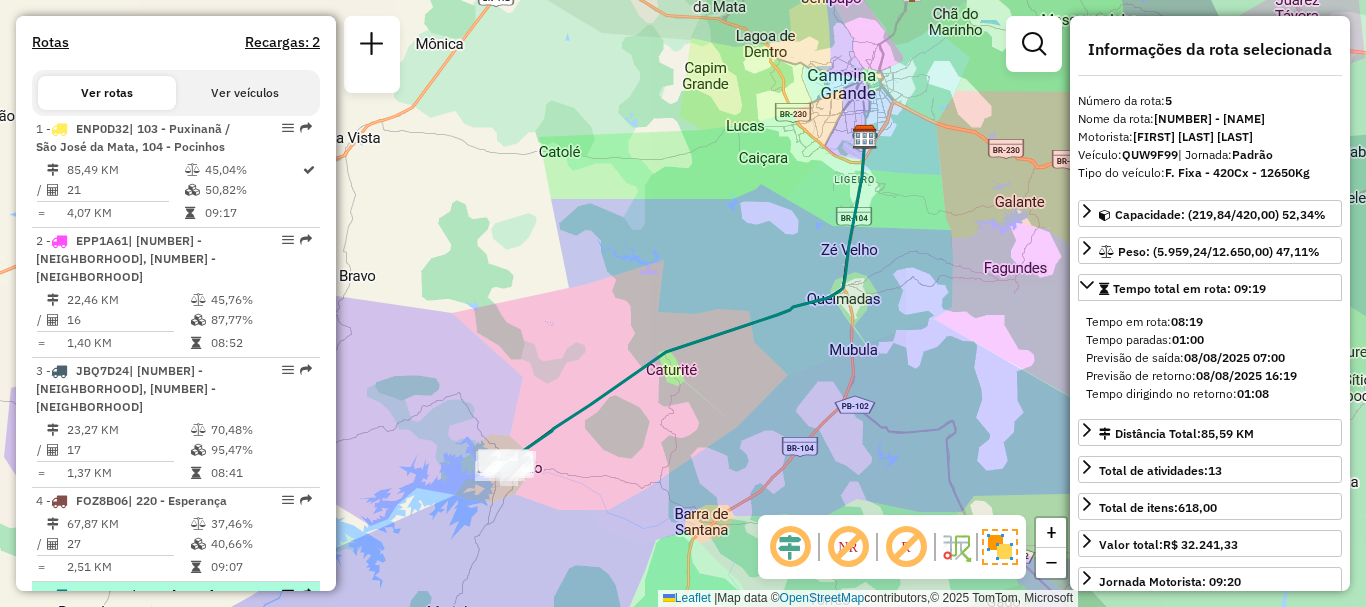 scroll, scrollTop: 777, scrollLeft: 0, axis: vertical 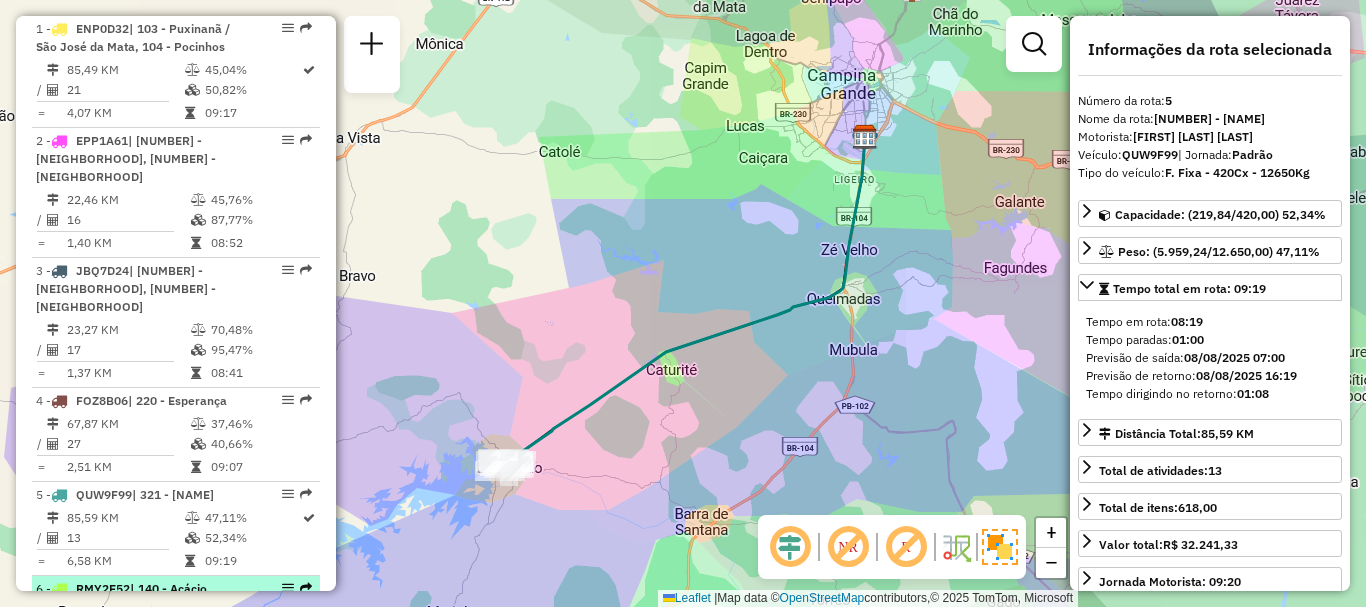 click on "| 140 - Acácio Figueiredo, 141 - Dinamerica, 142 - Jardim Paulistano, 143 - Jardim Quarenta, 342 - Aluízio Campos" at bounding box center (135, 615) 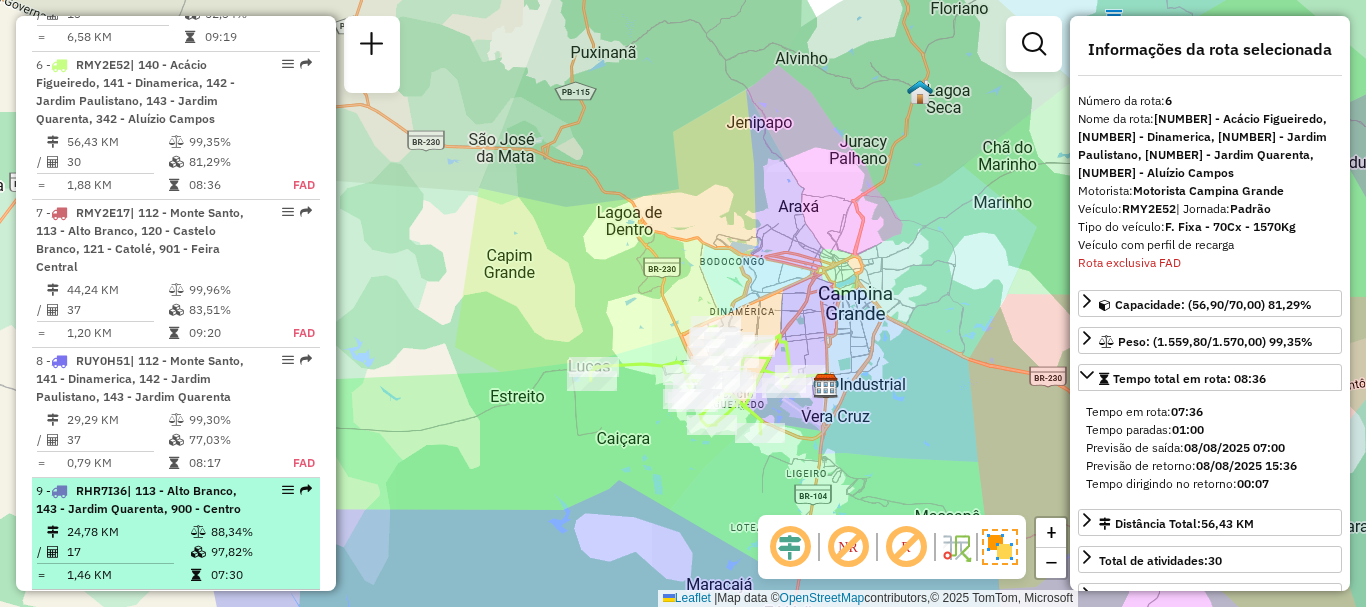 scroll, scrollTop: 1501, scrollLeft: 0, axis: vertical 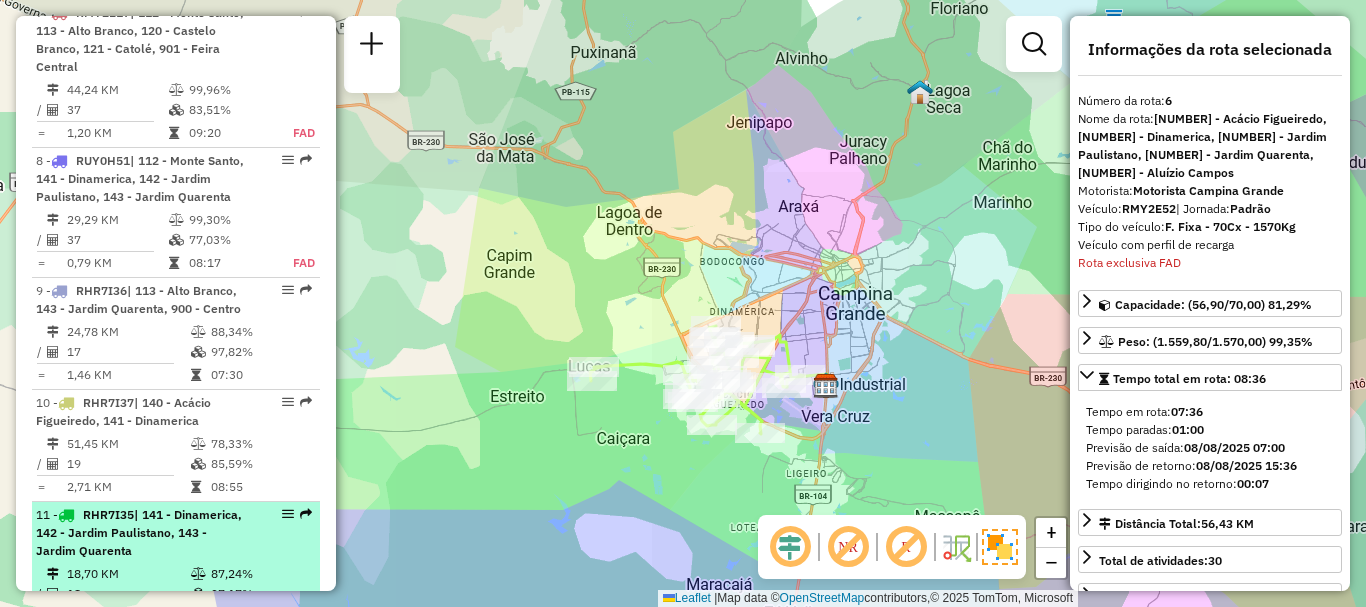 click on "| 141 - Dinamerica, 142 - Jardim Paulistano, 143 - Jardim Quarenta" at bounding box center [139, 532] 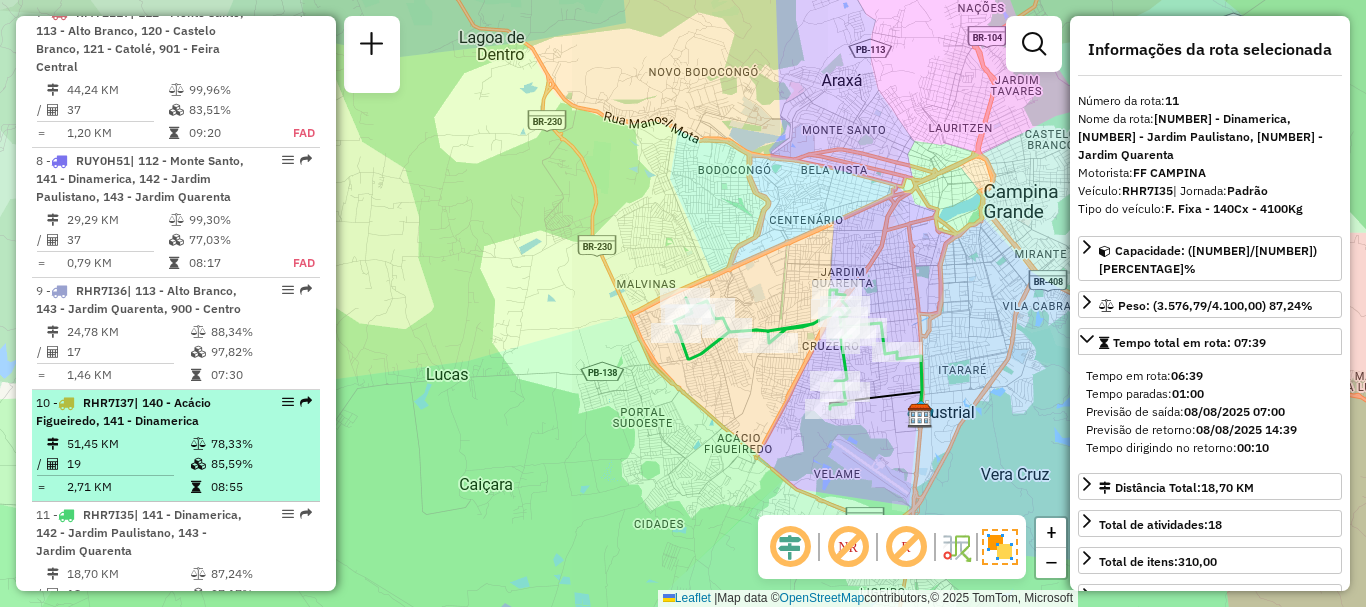 scroll, scrollTop: 1601, scrollLeft: 0, axis: vertical 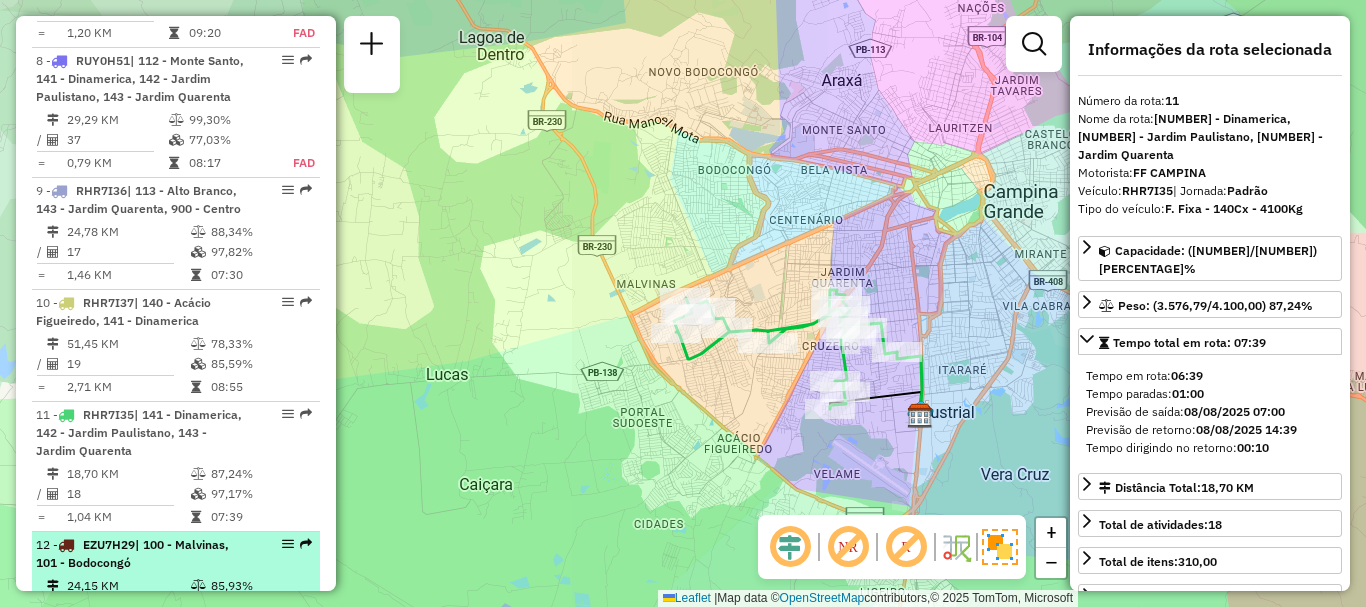 click at bounding box center (200, 586) 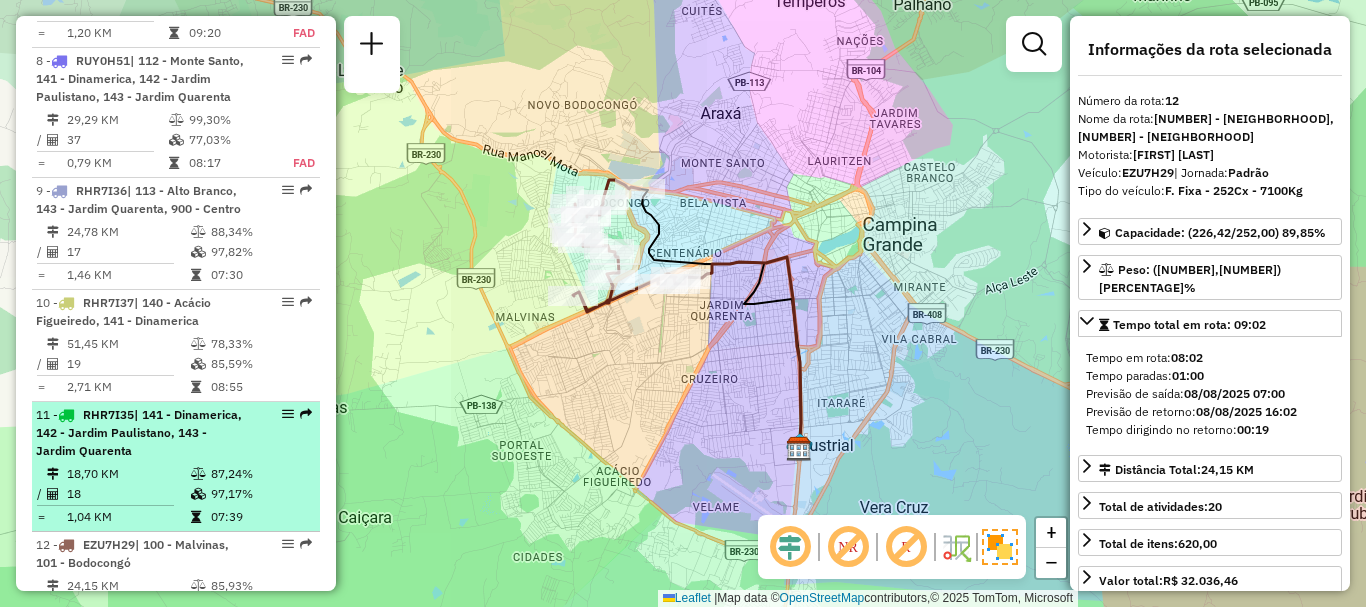 scroll, scrollTop: 1801, scrollLeft: 0, axis: vertical 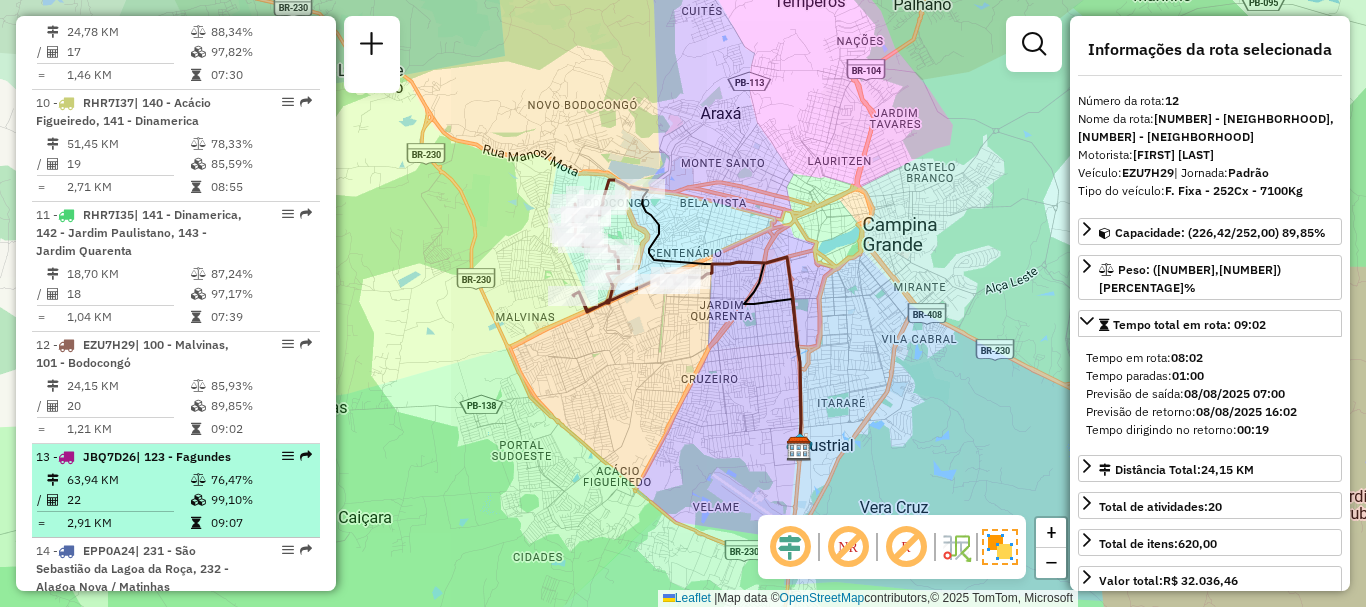 click on "| 123 - Fagundes" at bounding box center (183, 456) 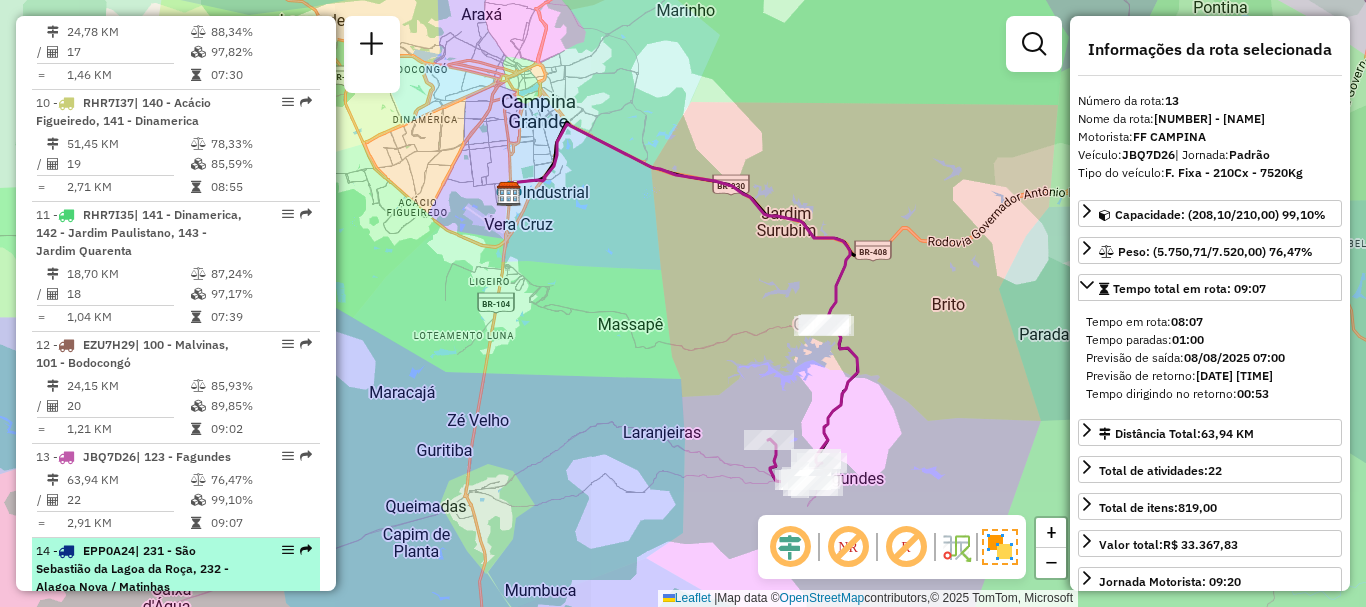 click on "[POSTAL_CODE]   EPP0A[NUMBER]   | [NUMBER] - [NEIGHBORHOOD], [NUMBER] - [CITY] / [NEIGHBORHOOD]" at bounding box center [142, 569] 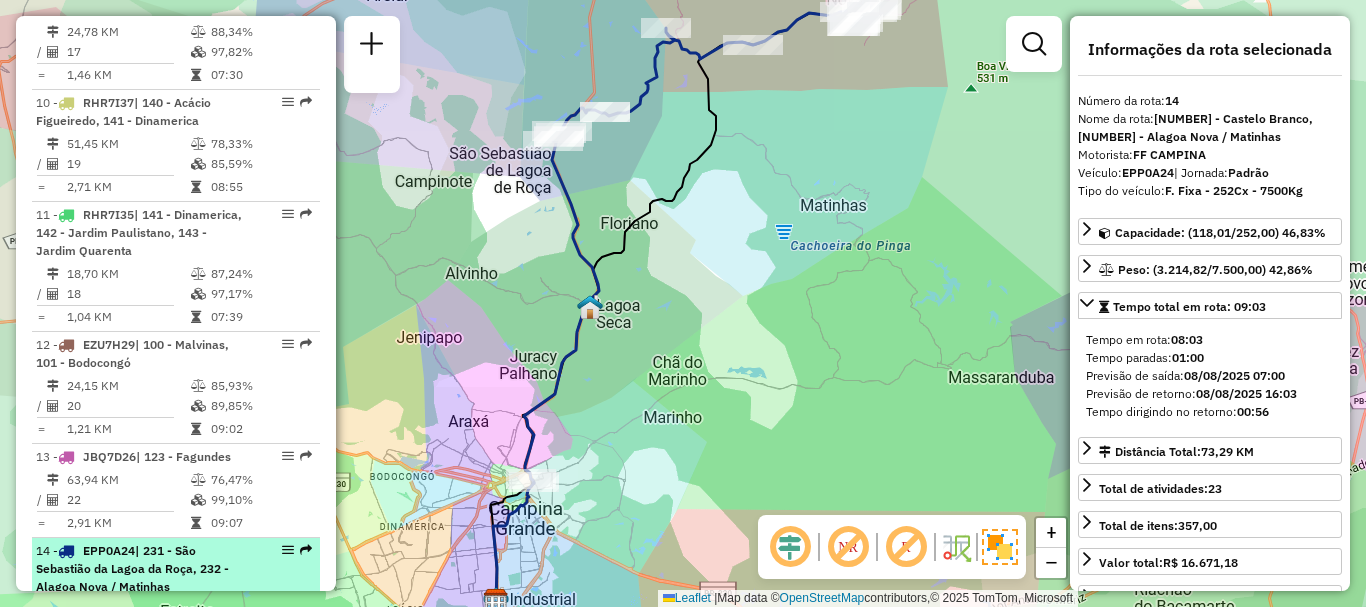 scroll, scrollTop: 2101, scrollLeft: 0, axis: vertical 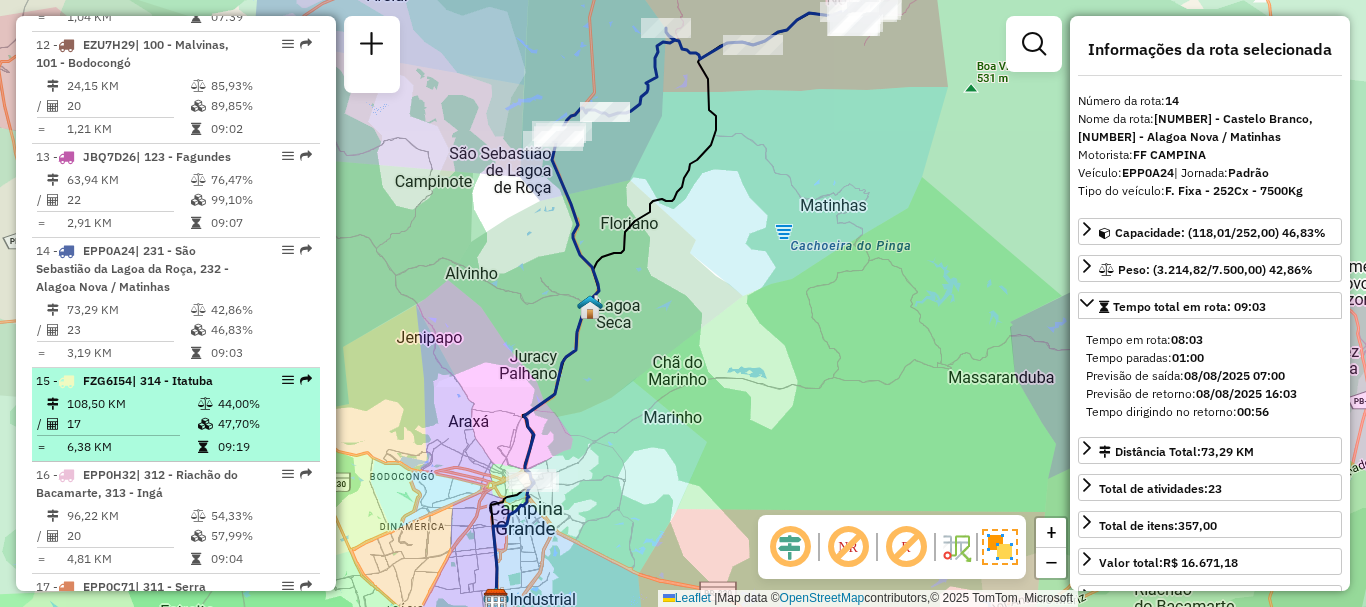click at bounding box center (205, 424) 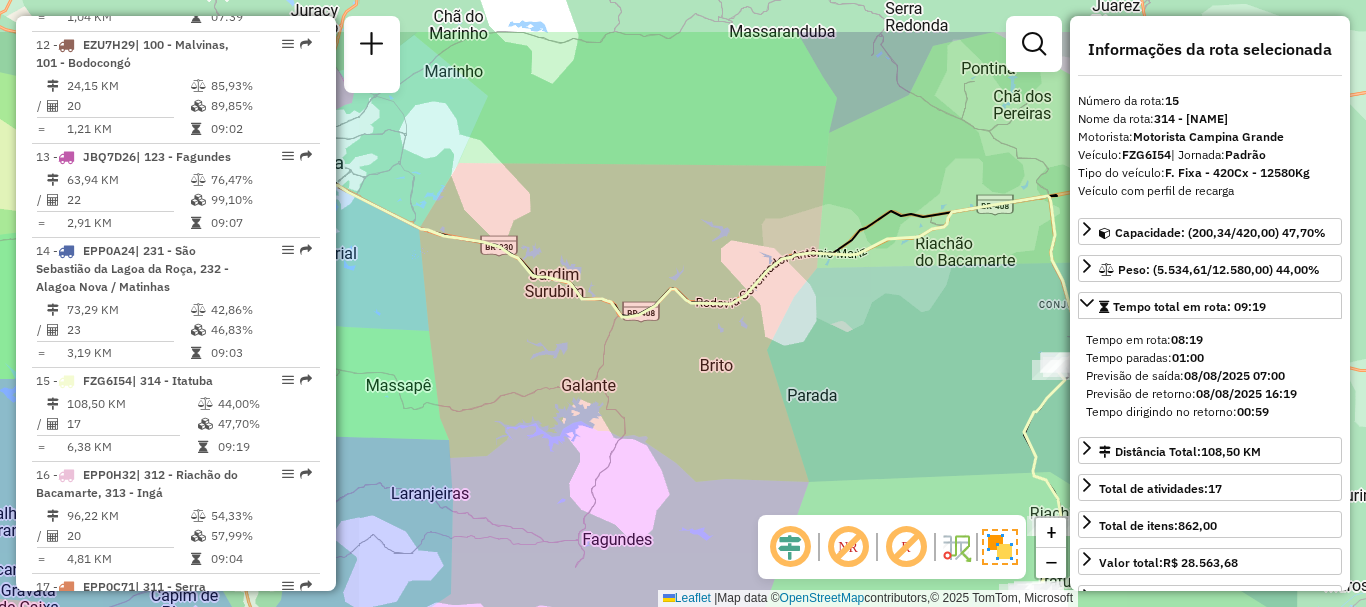 drag, startPoint x: 832, startPoint y: 388, endPoint x: 832, endPoint y: 430, distance: 42 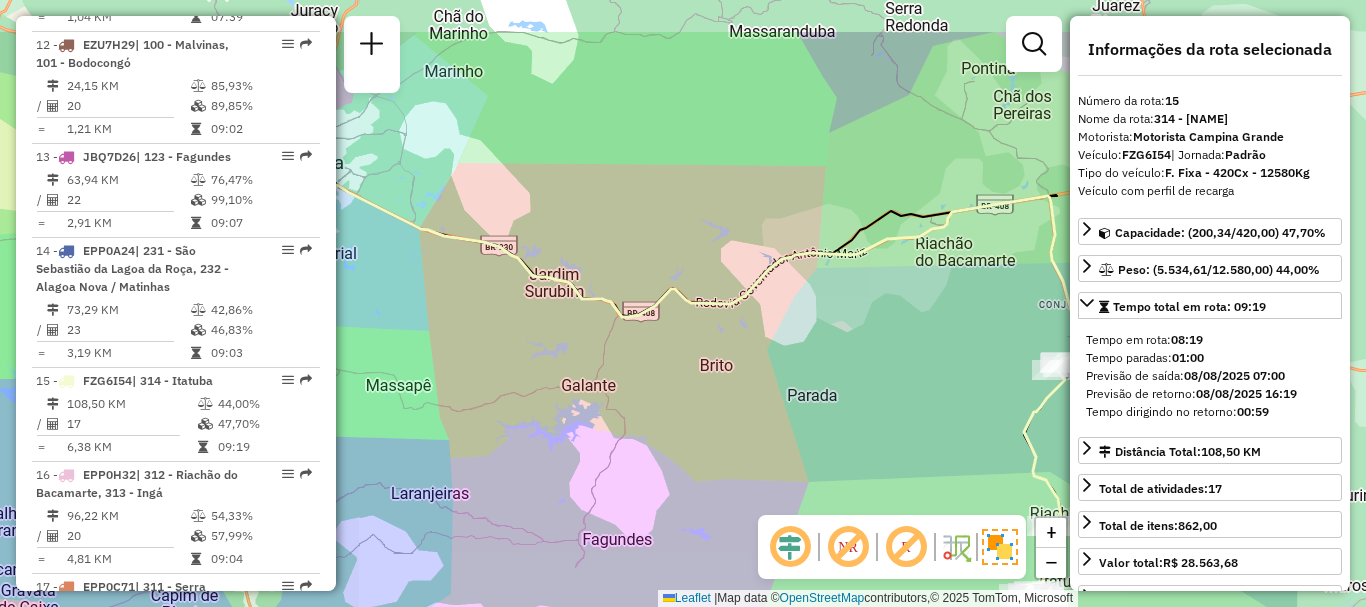 click on "Janela de atendimento Grade de atendimento Capacidade Transportadoras Veículos Cliente Pedidos  Rotas Selecione os dias de semana para filtrar as janelas de atendimento  Seg   Ter   Qua   Qui   Sex   Sáb   Dom  Informe o período da janela de atendimento: De: Até:  Filtrar exatamente a janela do cliente  Considerar janela de atendimento padrão  Selecione os dias de semana para filtrar as grades de atendimento  Seg   Ter   Qua   Qui   Sex   Sáb   Dom   Considerar clientes sem dia de atendimento cadastrado  Clientes fora do dia de atendimento selecionado Filtrar as atividades entre os valores definidos abaixo:  Peso mínimo:   Peso máximo:   Cubagem mínima:   Cubagem máxima:   De:   Até:  Filtrar as atividades entre o tempo de atendimento definido abaixo:  De:   Até:   Considerar capacidade total dos clientes não roteirizados Transportadora: Selecione um ou mais itens Tipo de veículo: Selecione um ou mais itens Veículo: Selecione um ou mais itens Motorista: Selecione um ou mais itens Nome: Rótulo:" 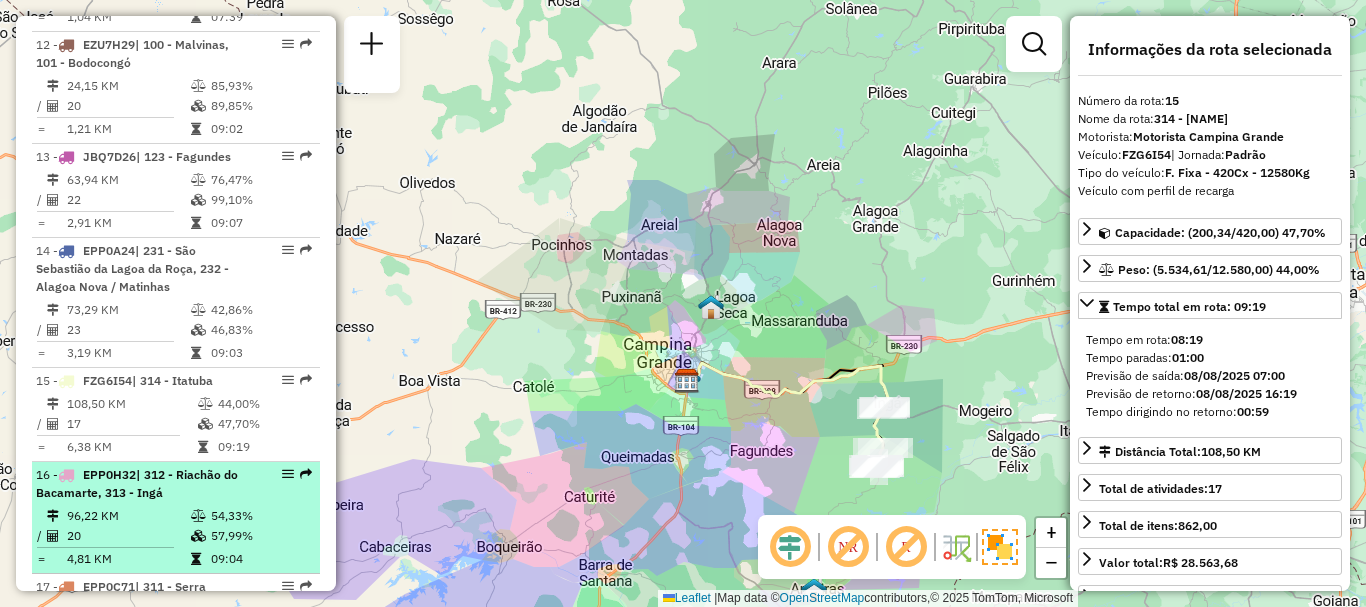 scroll, scrollTop: 2201, scrollLeft: 0, axis: vertical 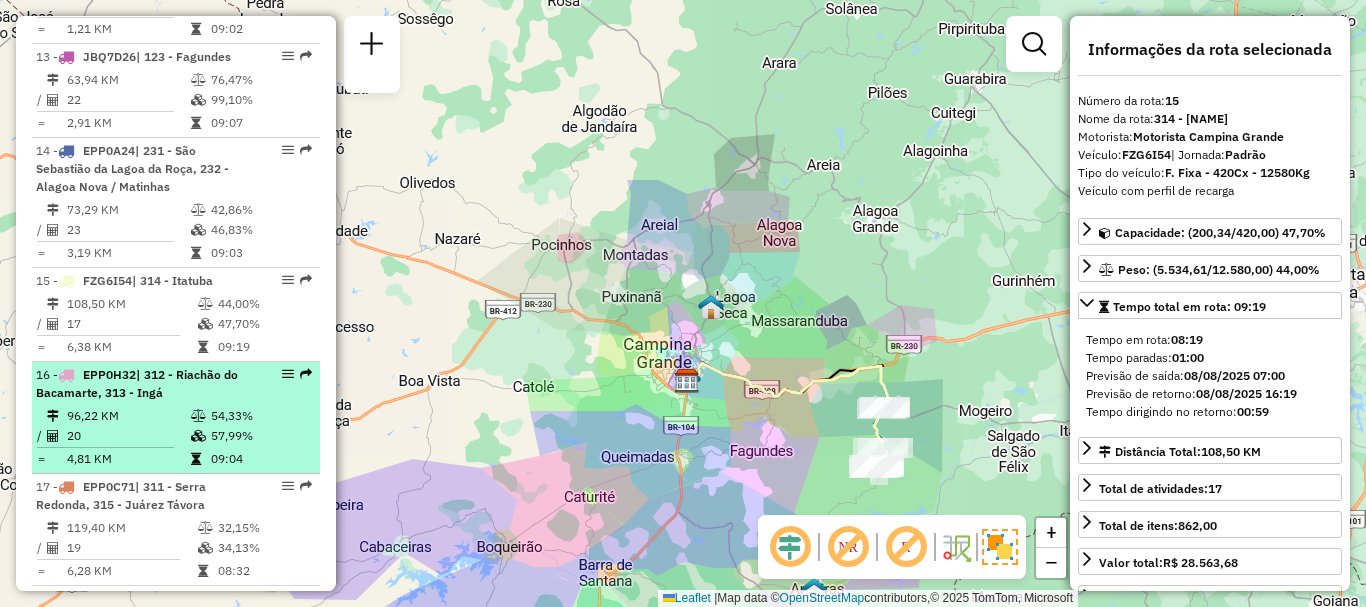 click on "20" at bounding box center [128, 436] 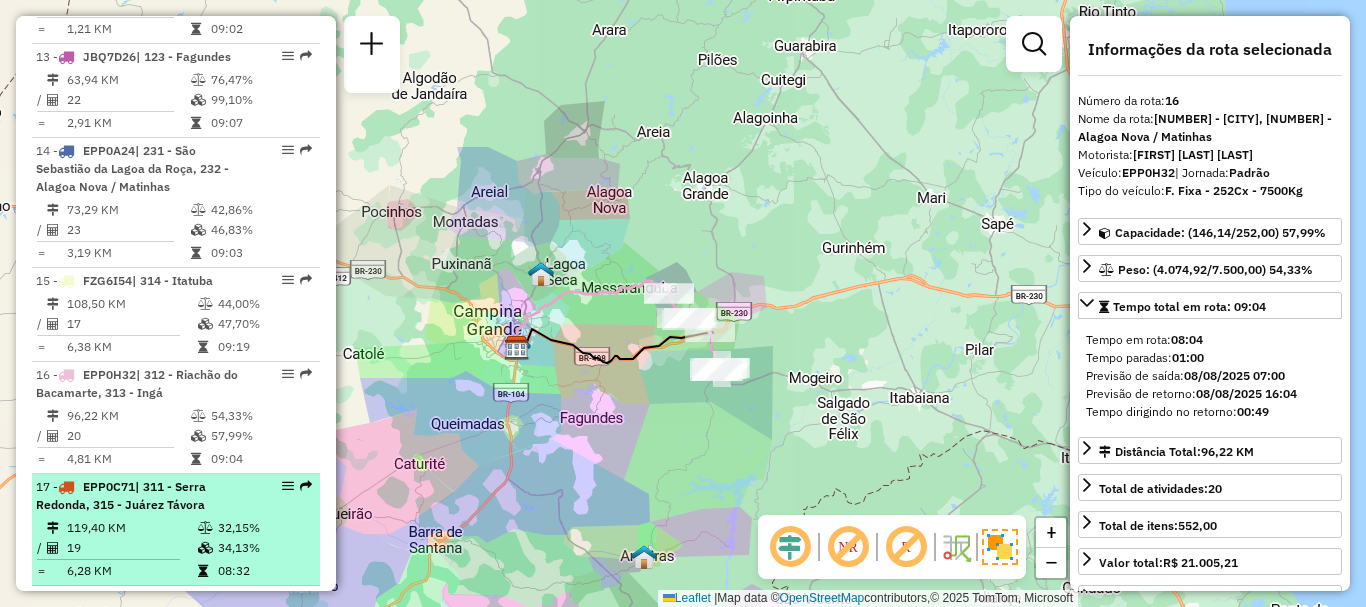 scroll, scrollTop: 2301, scrollLeft: 0, axis: vertical 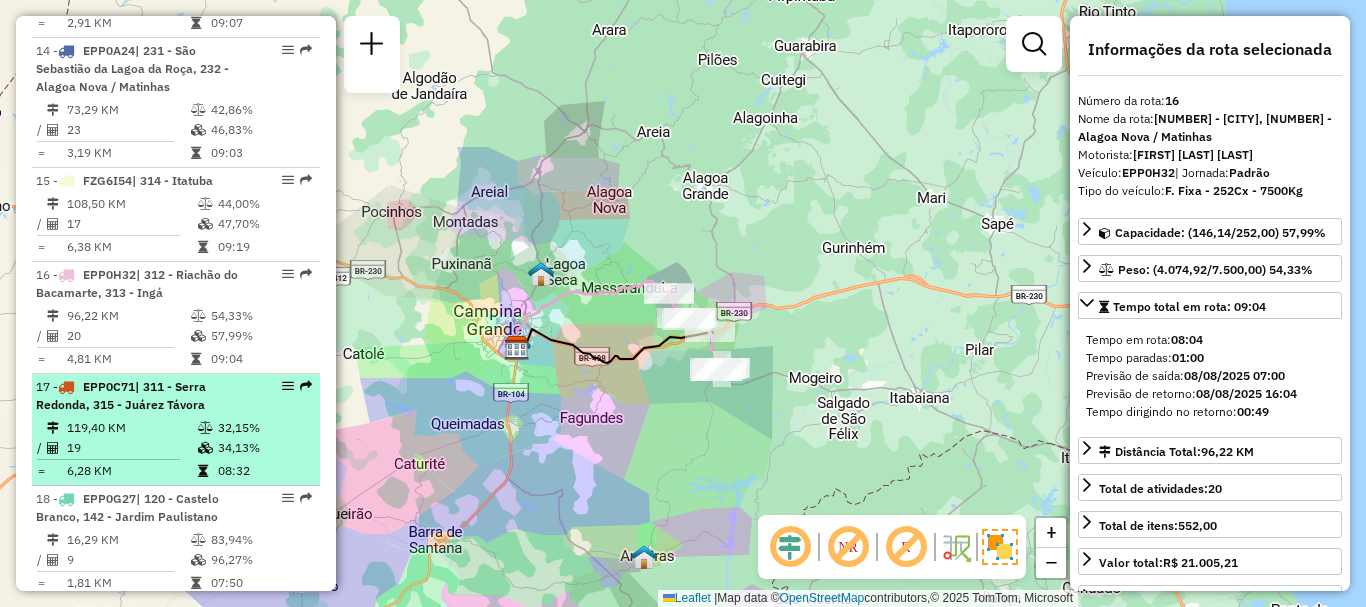 click on "17 -       [PLATE]   | 311 - [NAME] / [NAME], [NUMBER] KM   32,15%  /  19   34,13%     =  6,28 KM   08:32" at bounding box center [176, 430] 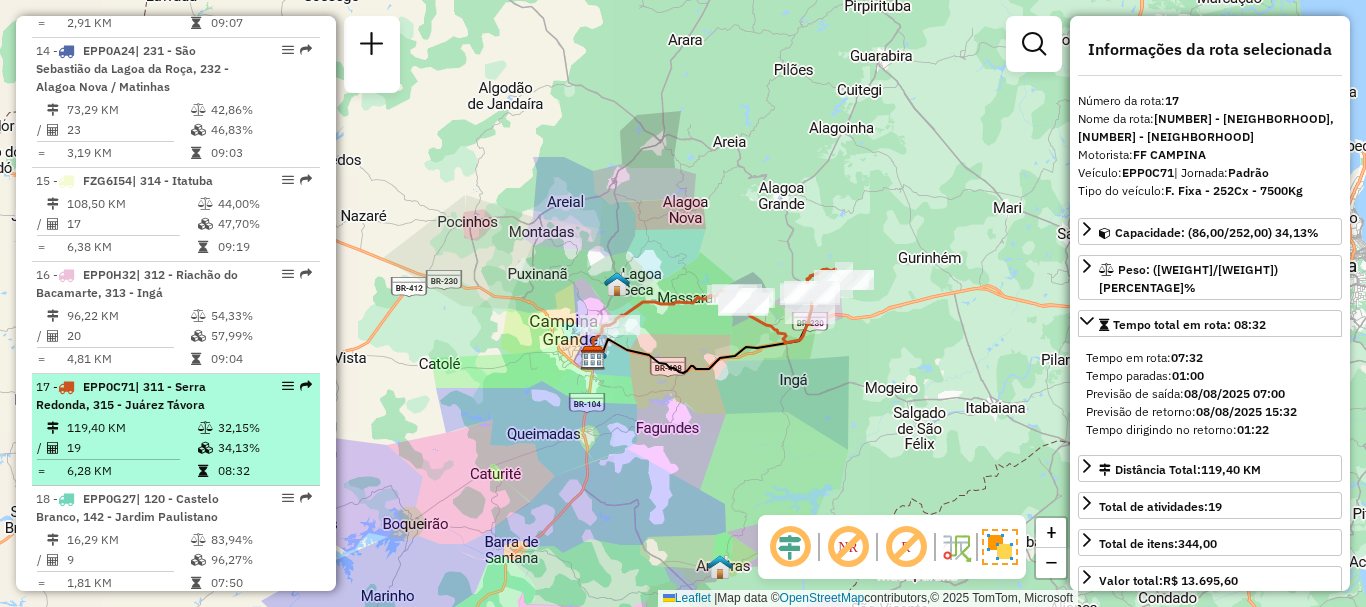 scroll, scrollTop: 2401, scrollLeft: 0, axis: vertical 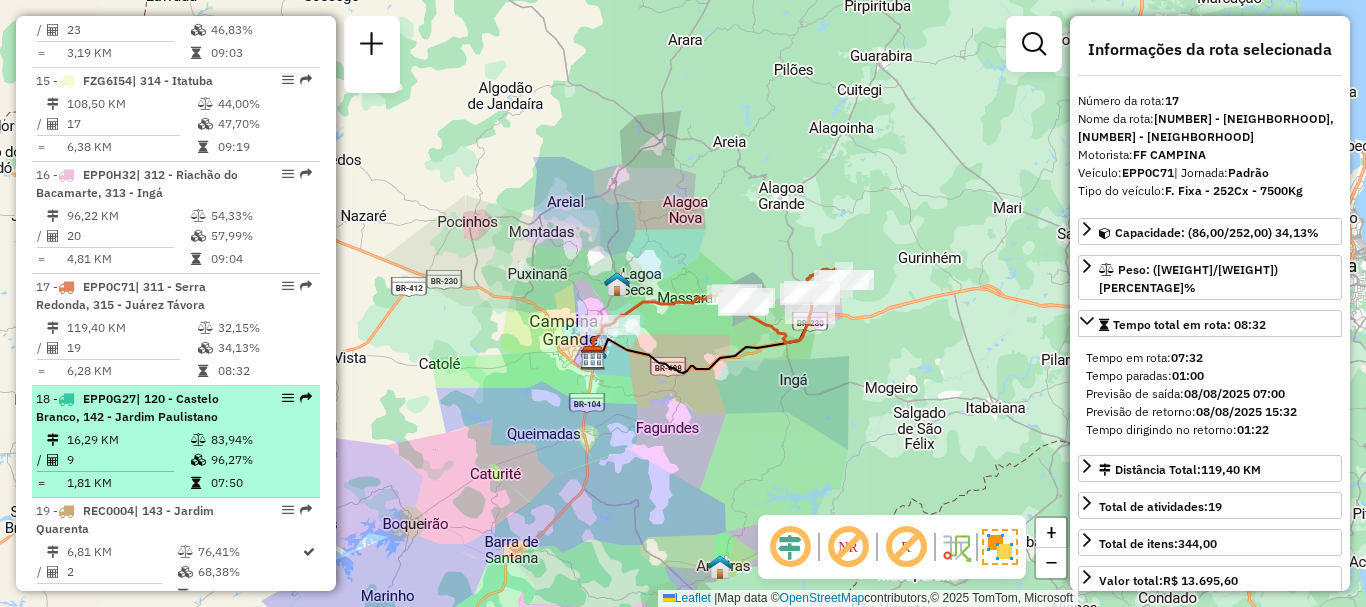 click on "| 120 - Castelo Branco, 142 - Jardim Paulistano" at bounding box center (127, 407) 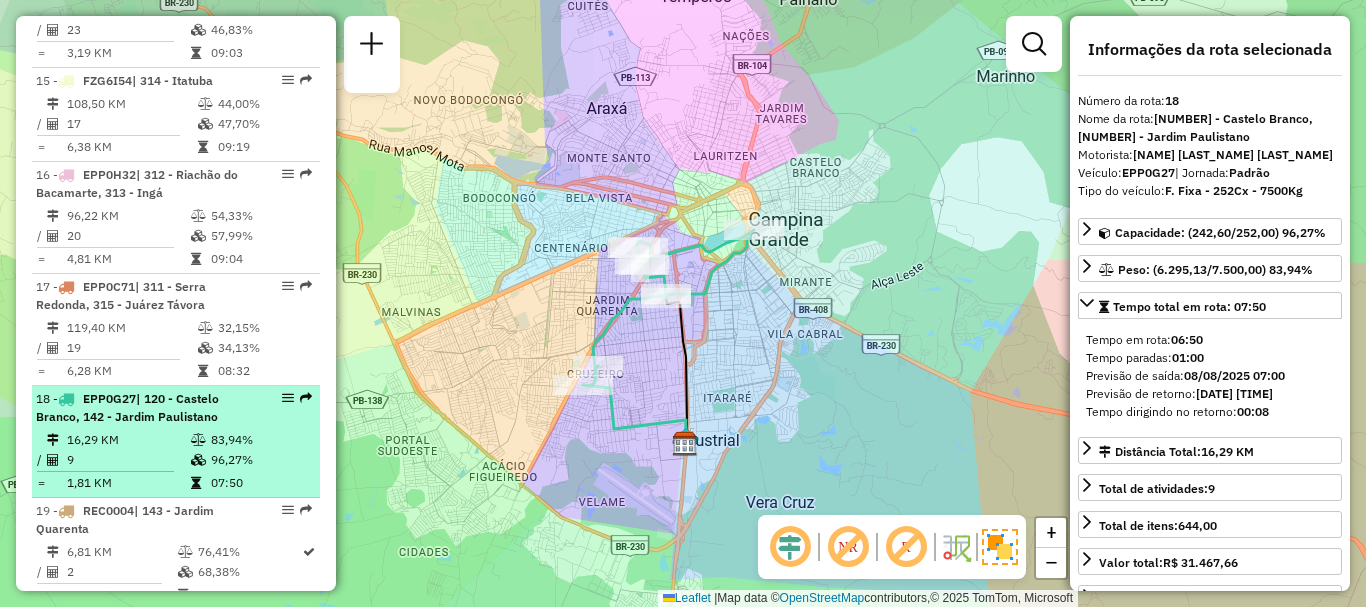 scroll, scrollTop: 2501, scrollLeft: 0, axis: vertical 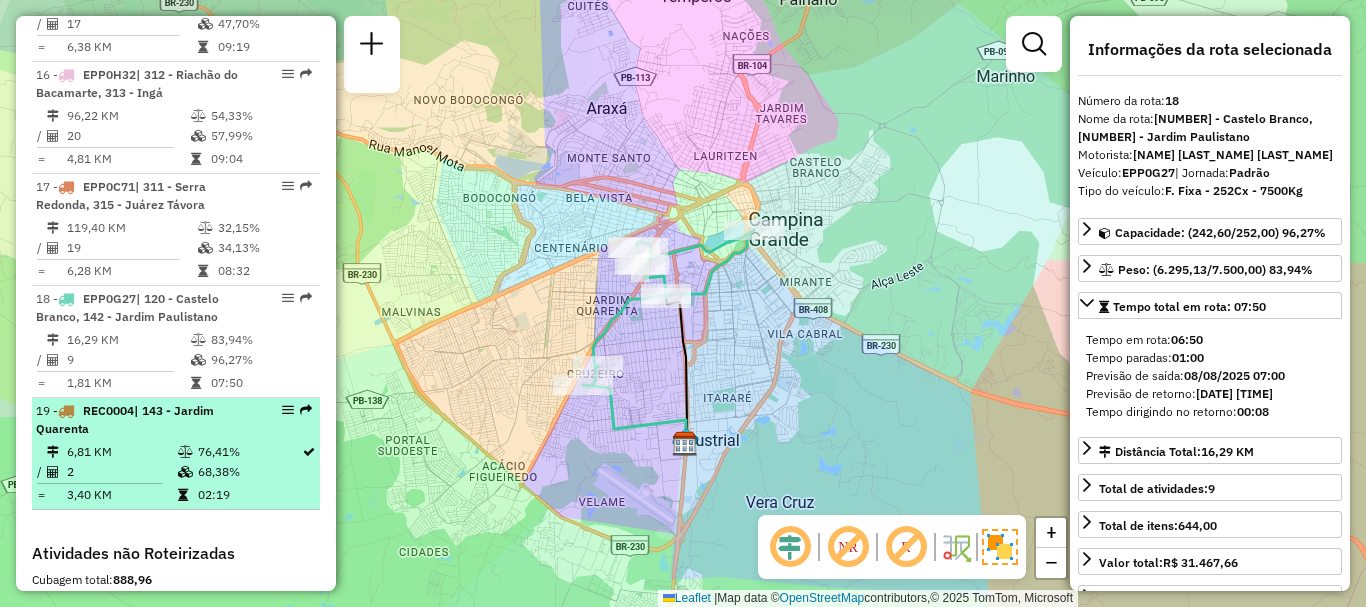 click on "[NUMBER] - [TEXT] | [NUMBER] - [NAME] [NAME]" at bounding box center [142, 420] 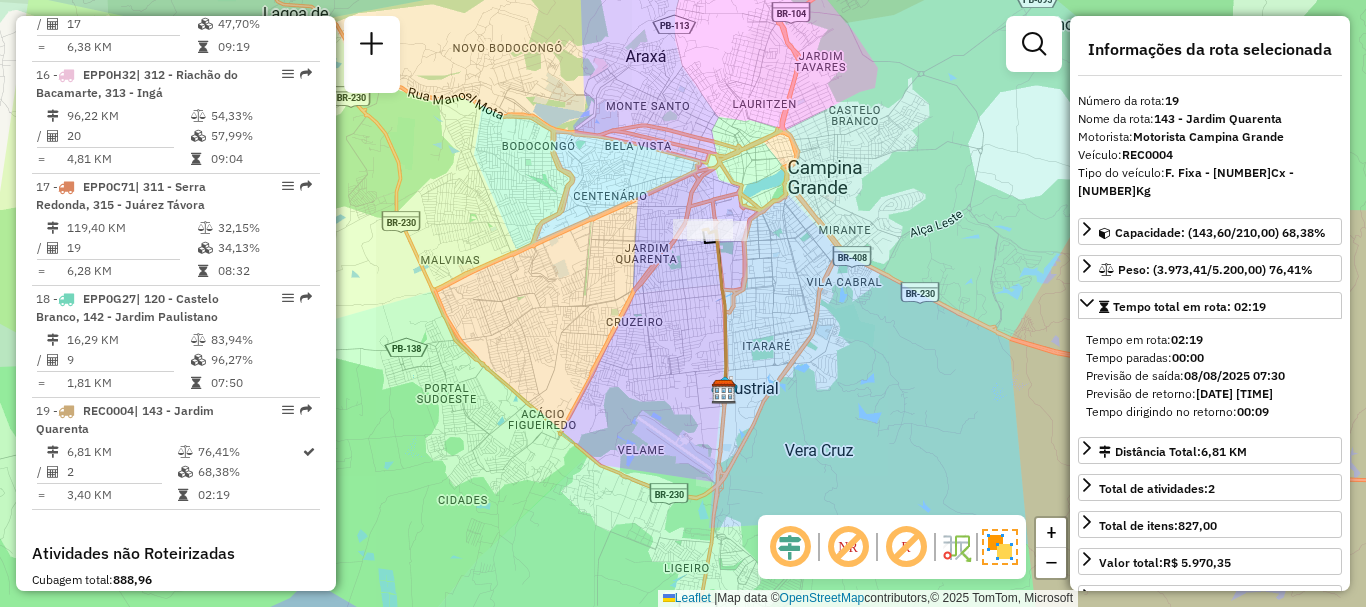 drag, startPoint x: 671, startPoint y: 317, endPoint x: 773, endPoint y: 296, distance: 104.13933 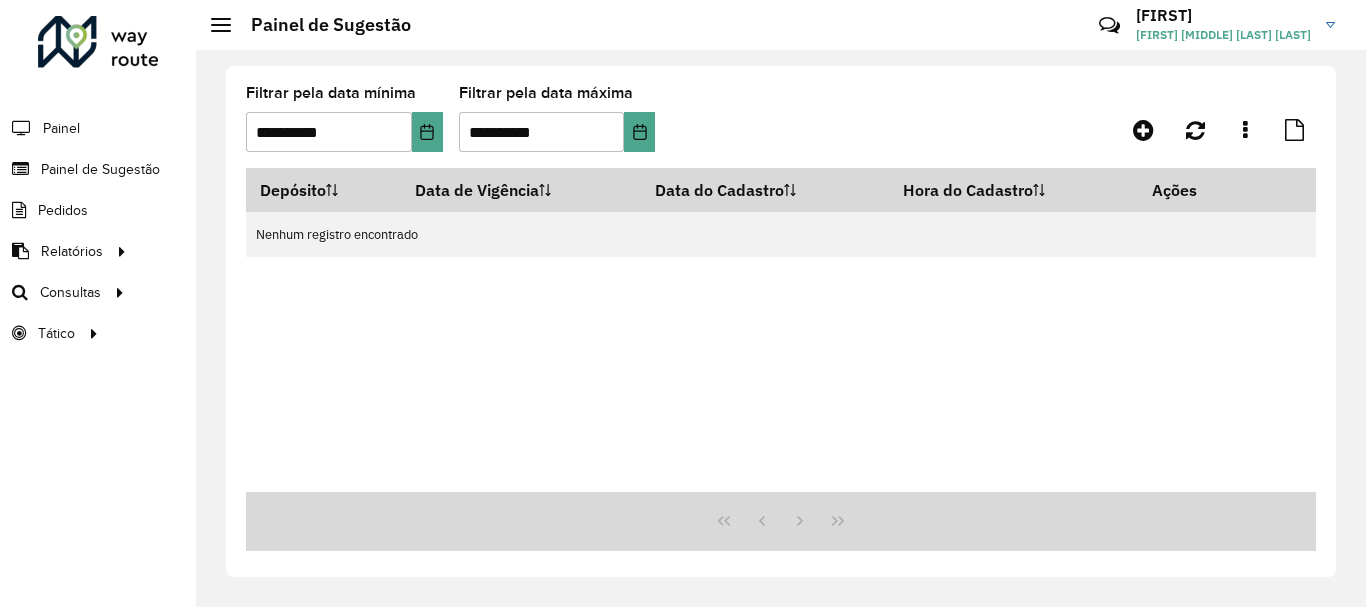 scroll, scrollTop: 0, scrollLeft: 0, axis: both 